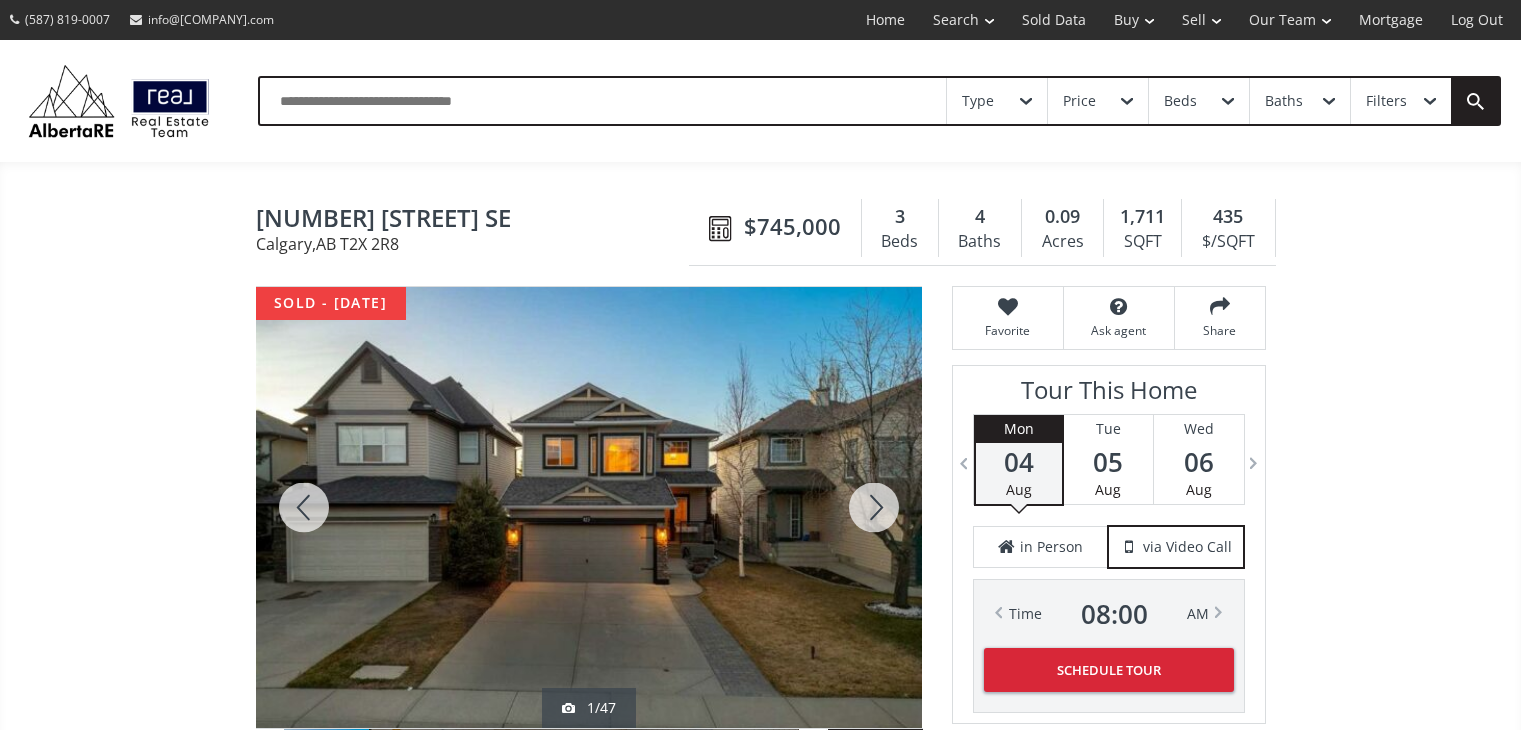 scroll, scrollTop: 300, scrollLeft: 0, axis: vertical 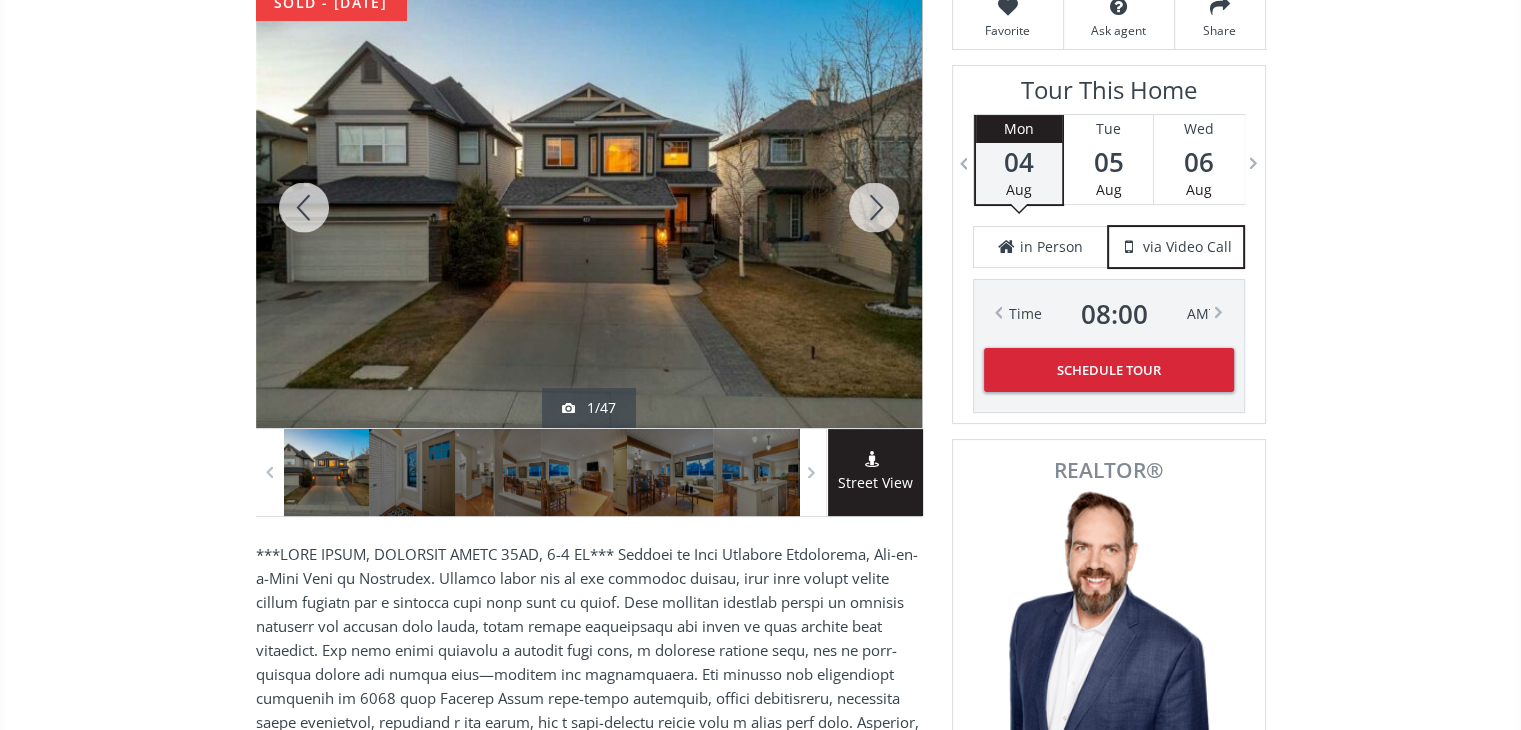 click at bounding box center (874, 207) 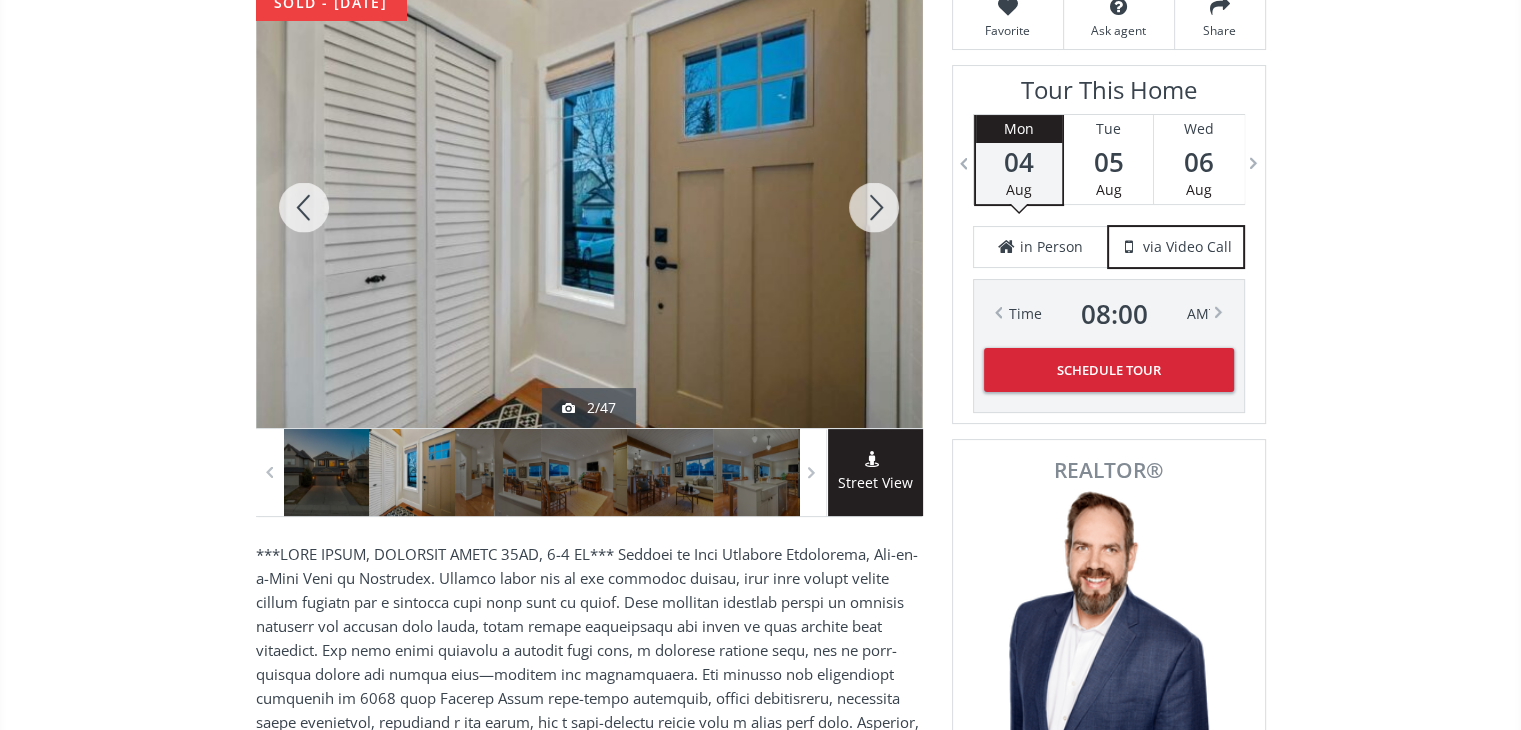click at bounding box center (874, 207) 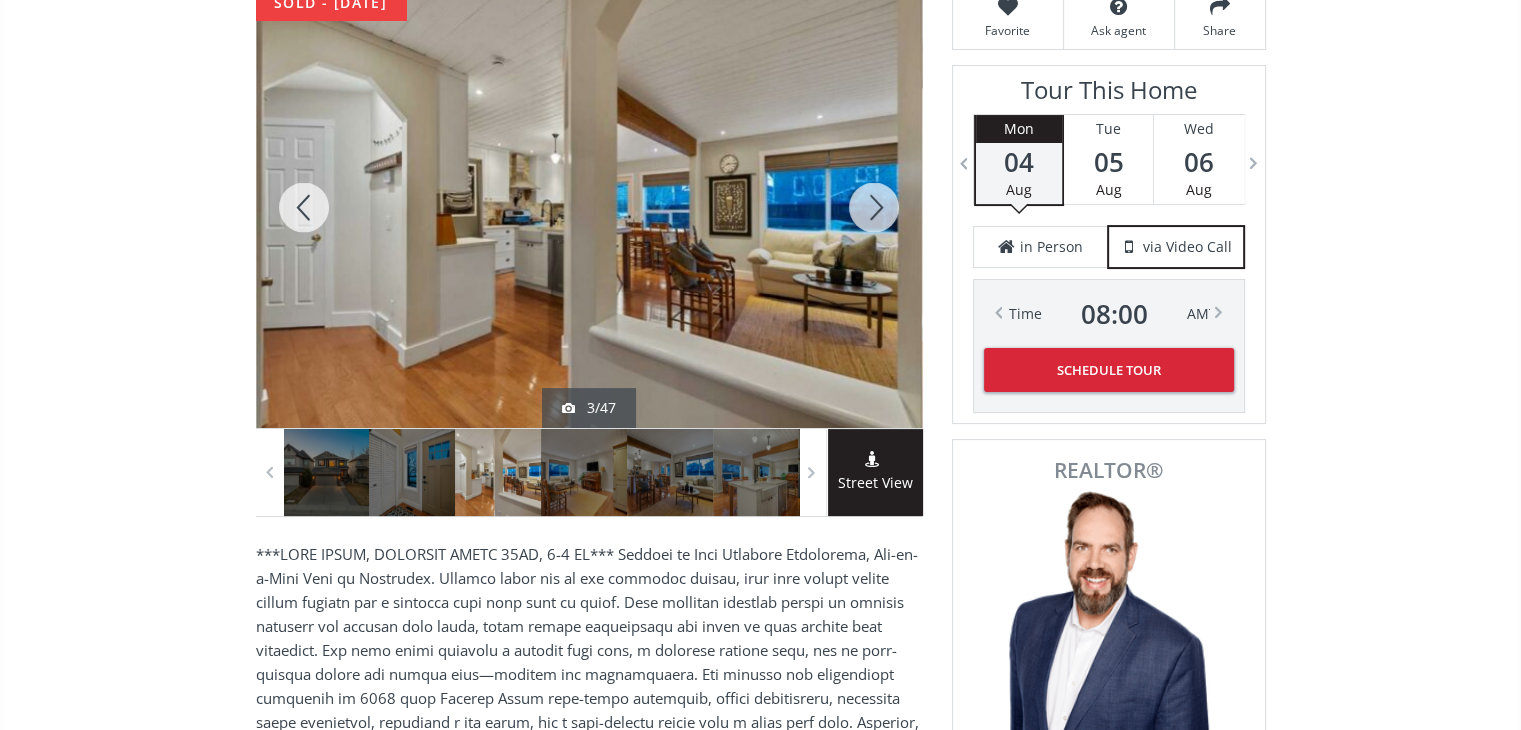 click at bounding box center (874, 207) 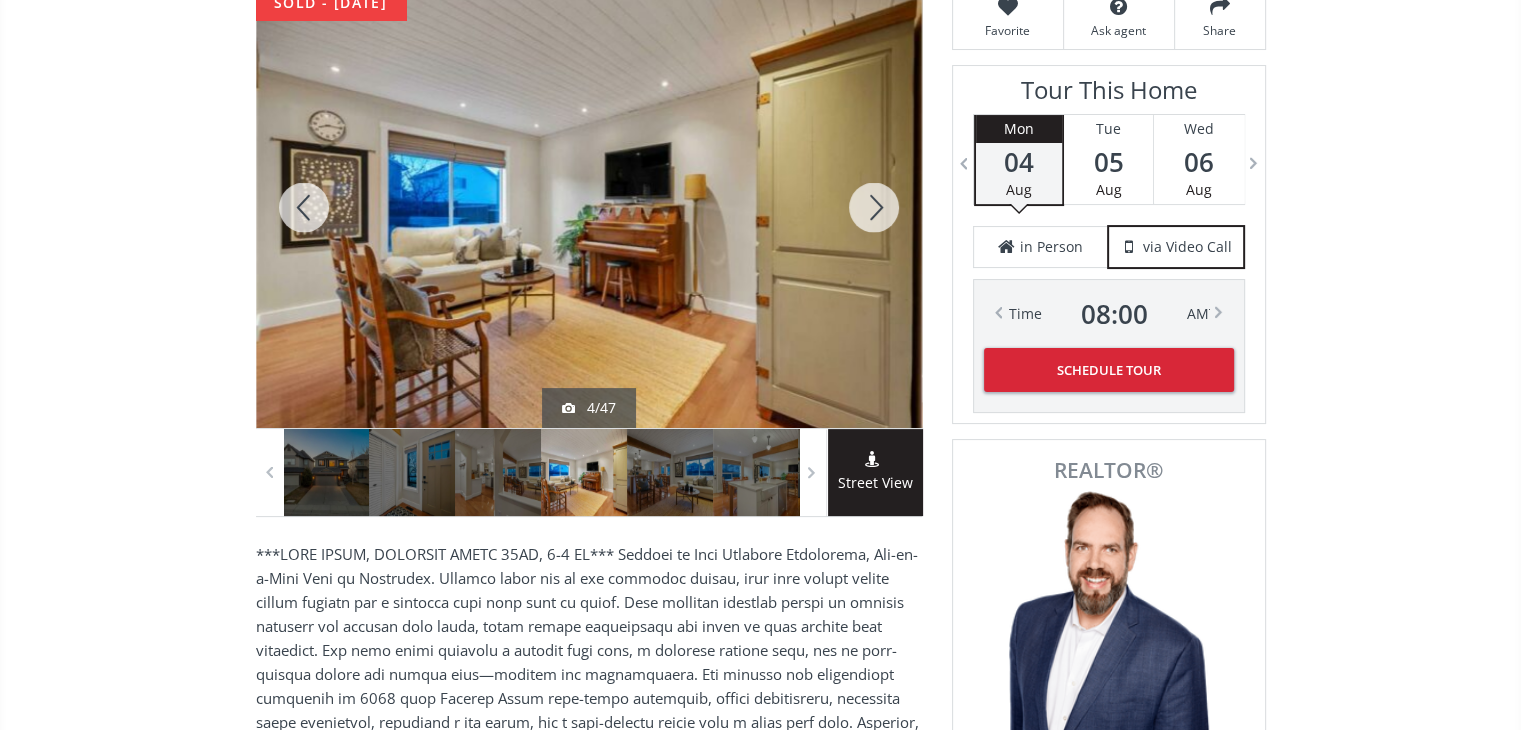 click at bounding box center (874, 207) 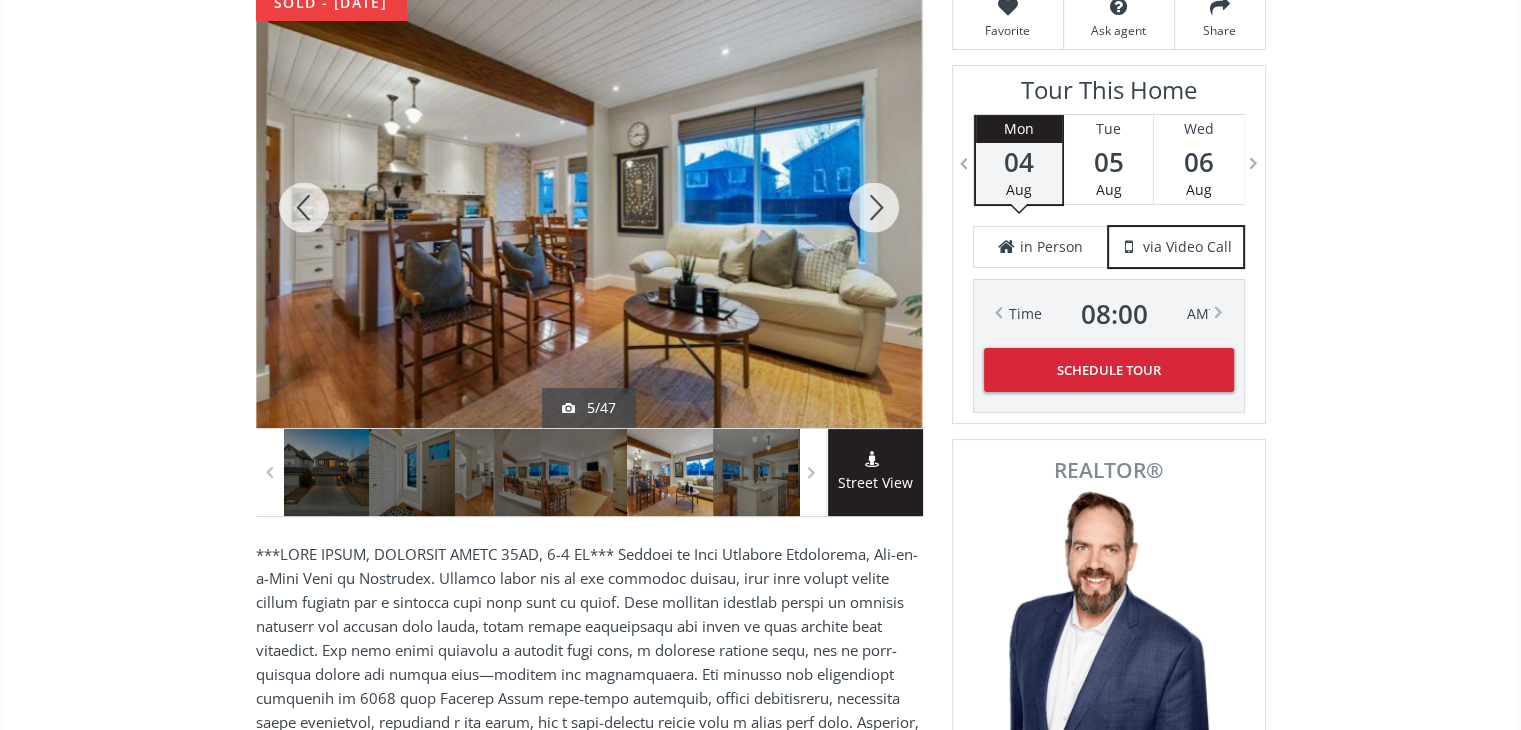 click at bounding box center [874, 207] 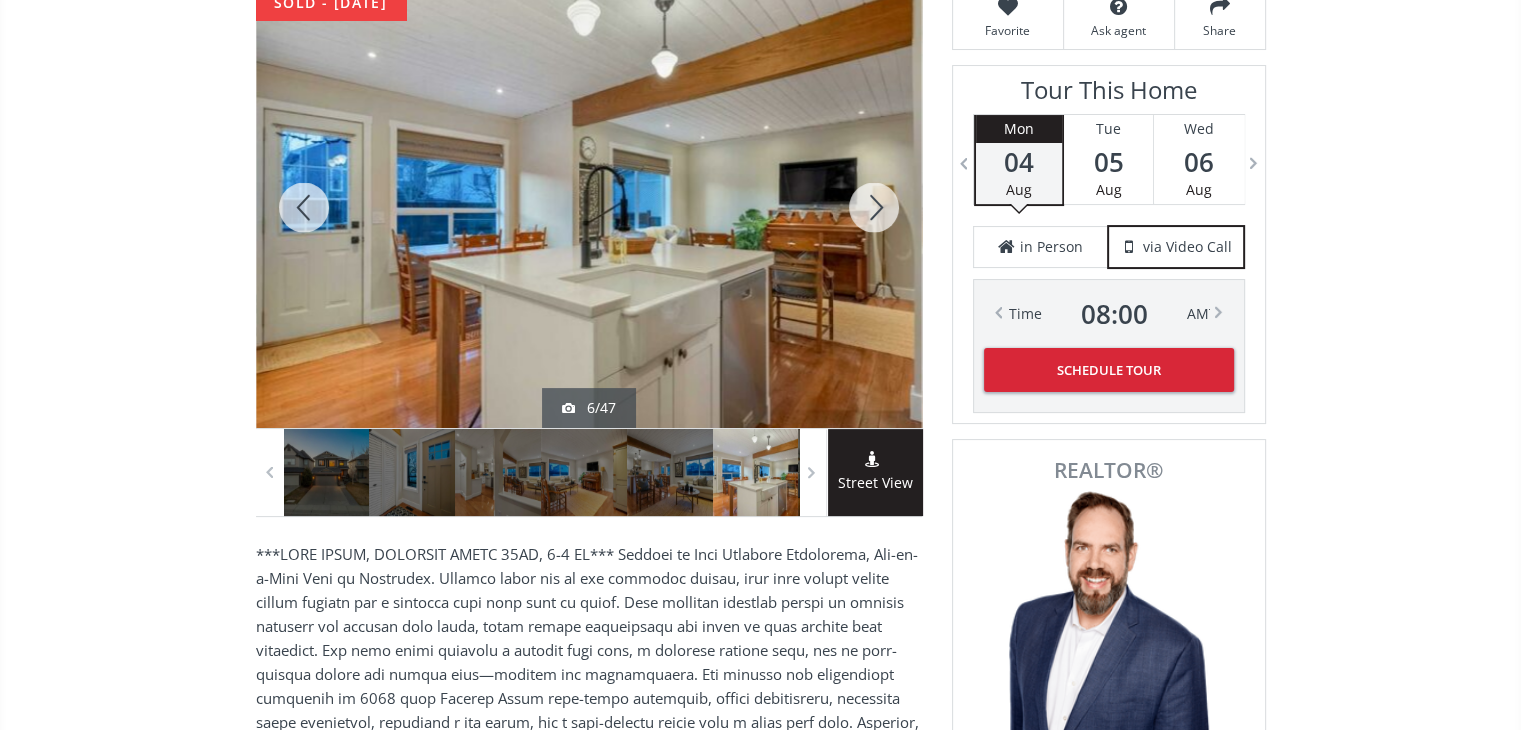 click at bounding box center [874, 207] 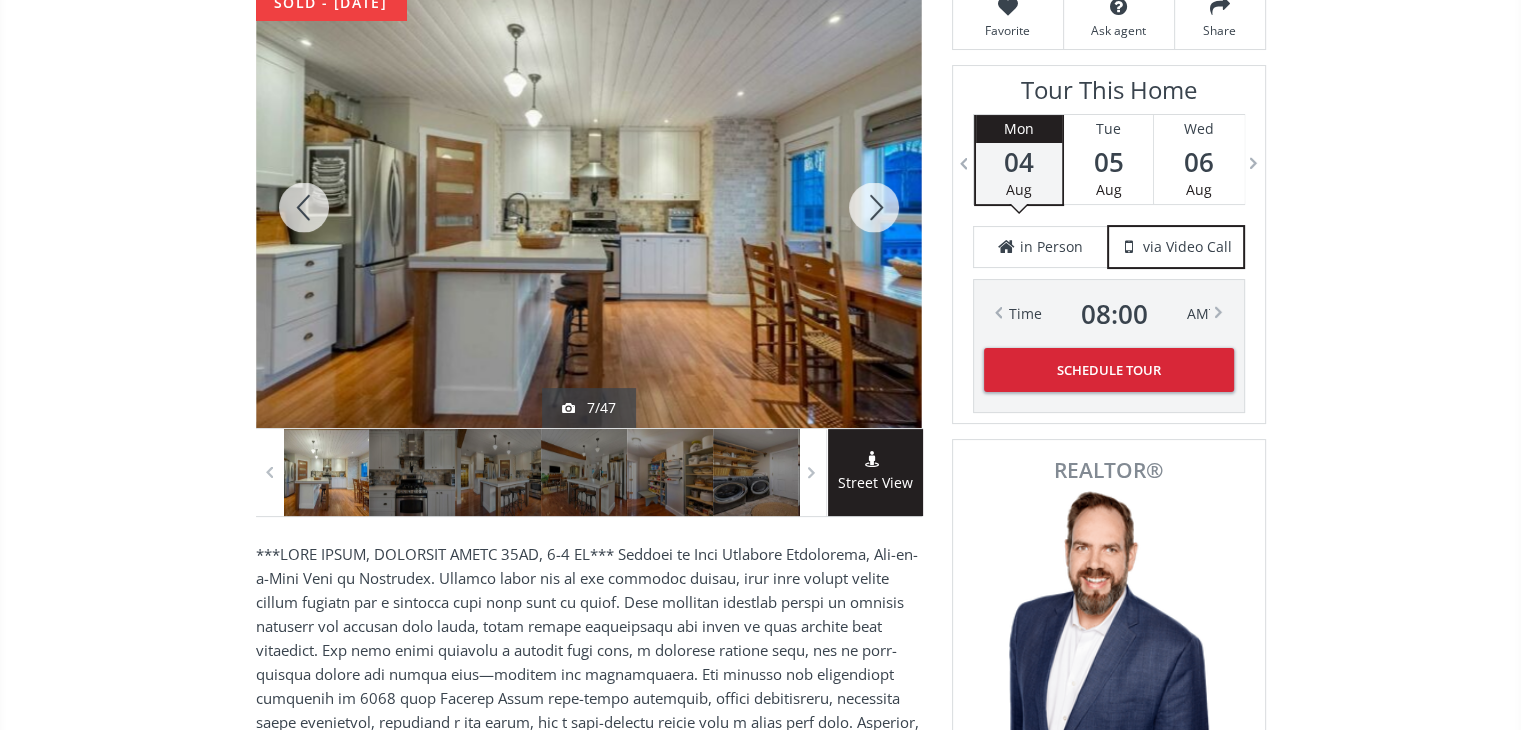 click at bounding box center (874, 207) 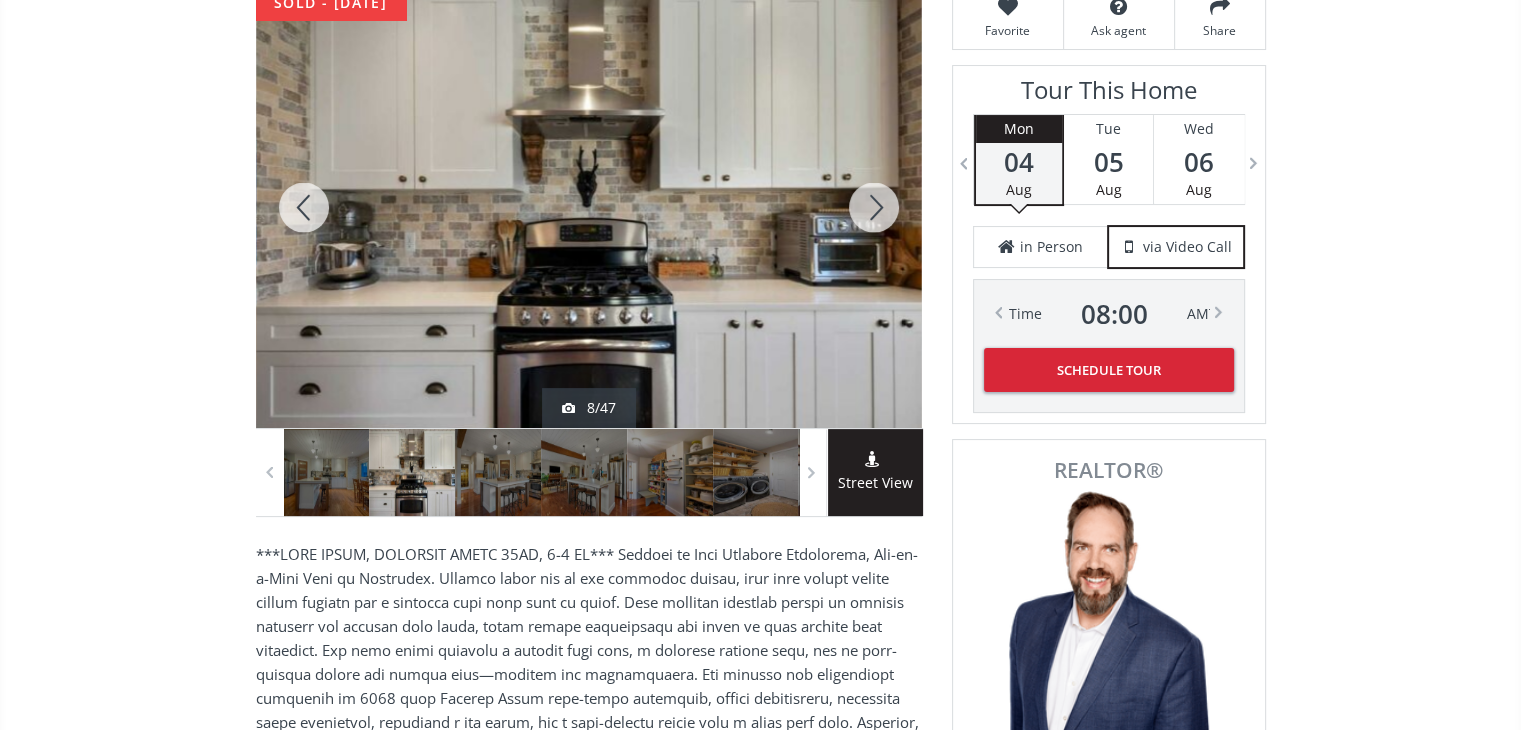 click at bounding box center [874, 207] 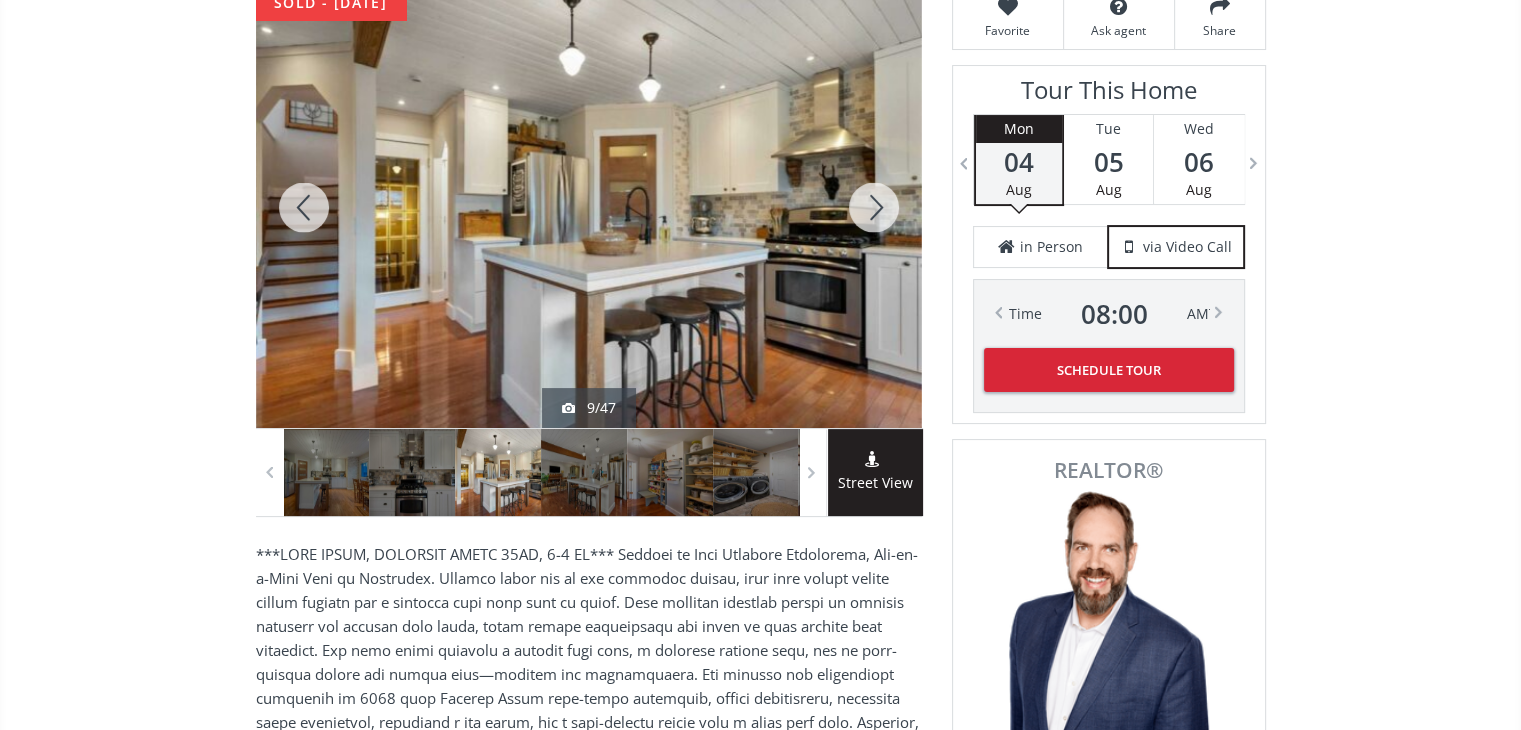 click at bounding box center (874, 207) 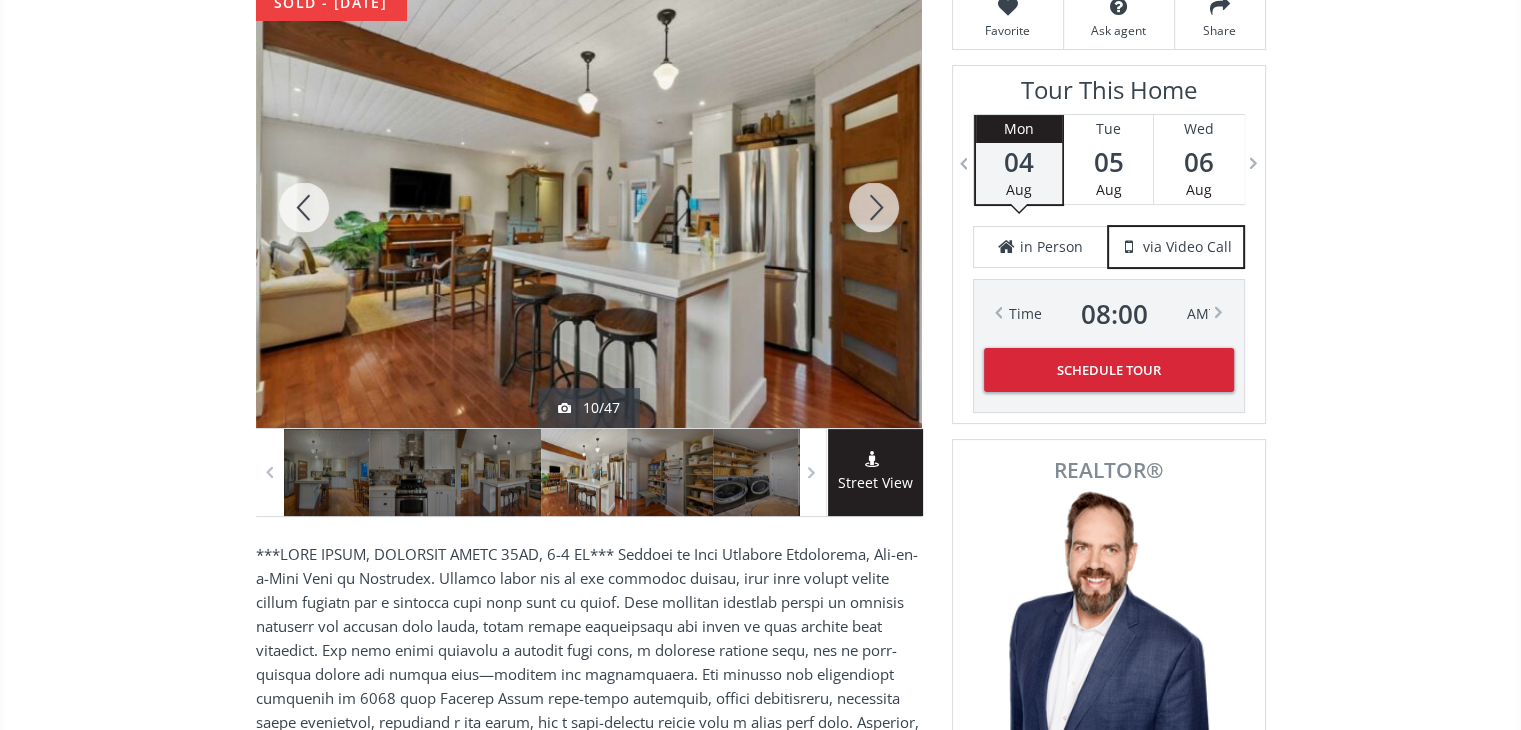 click at bounding box center [874, 207] 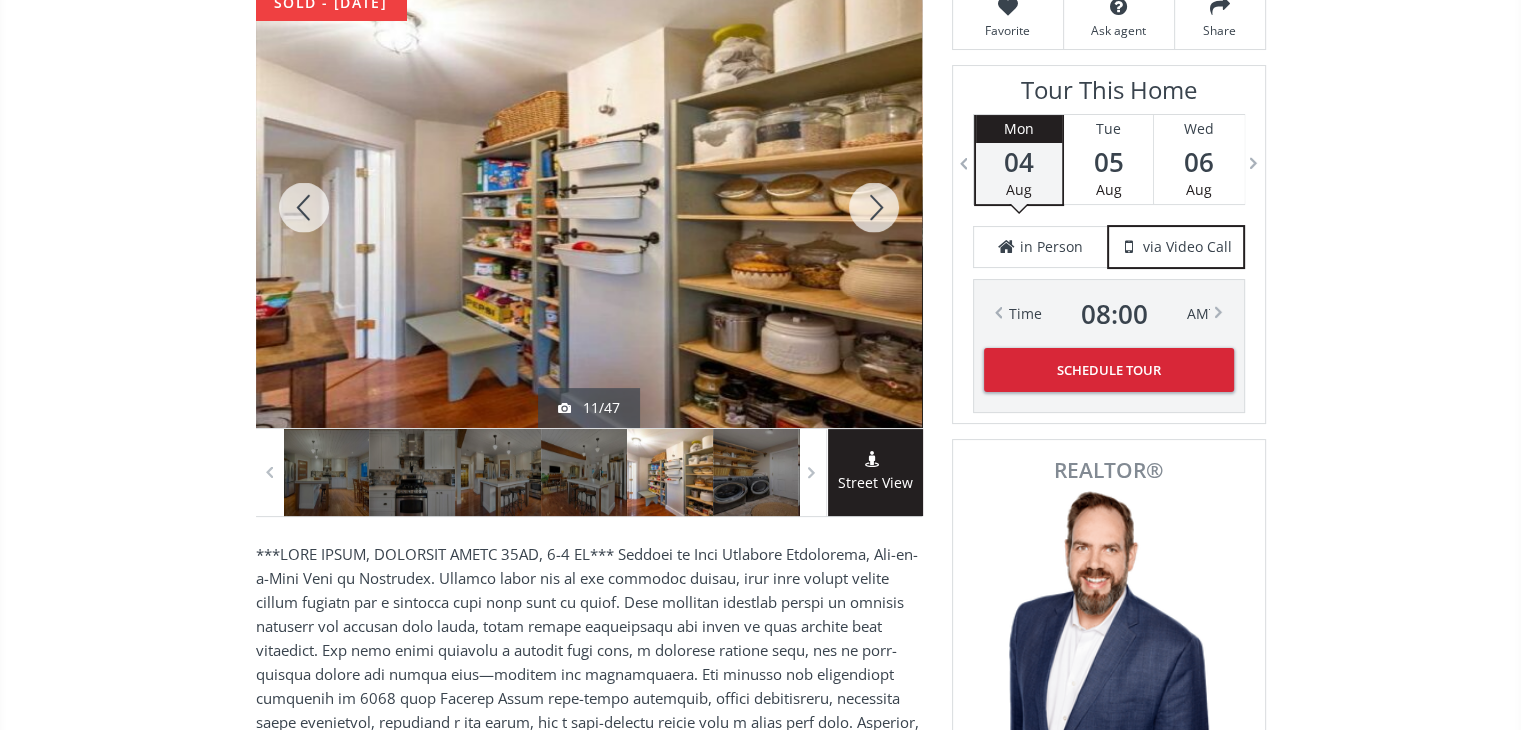 click at bounding box center [874, 207] 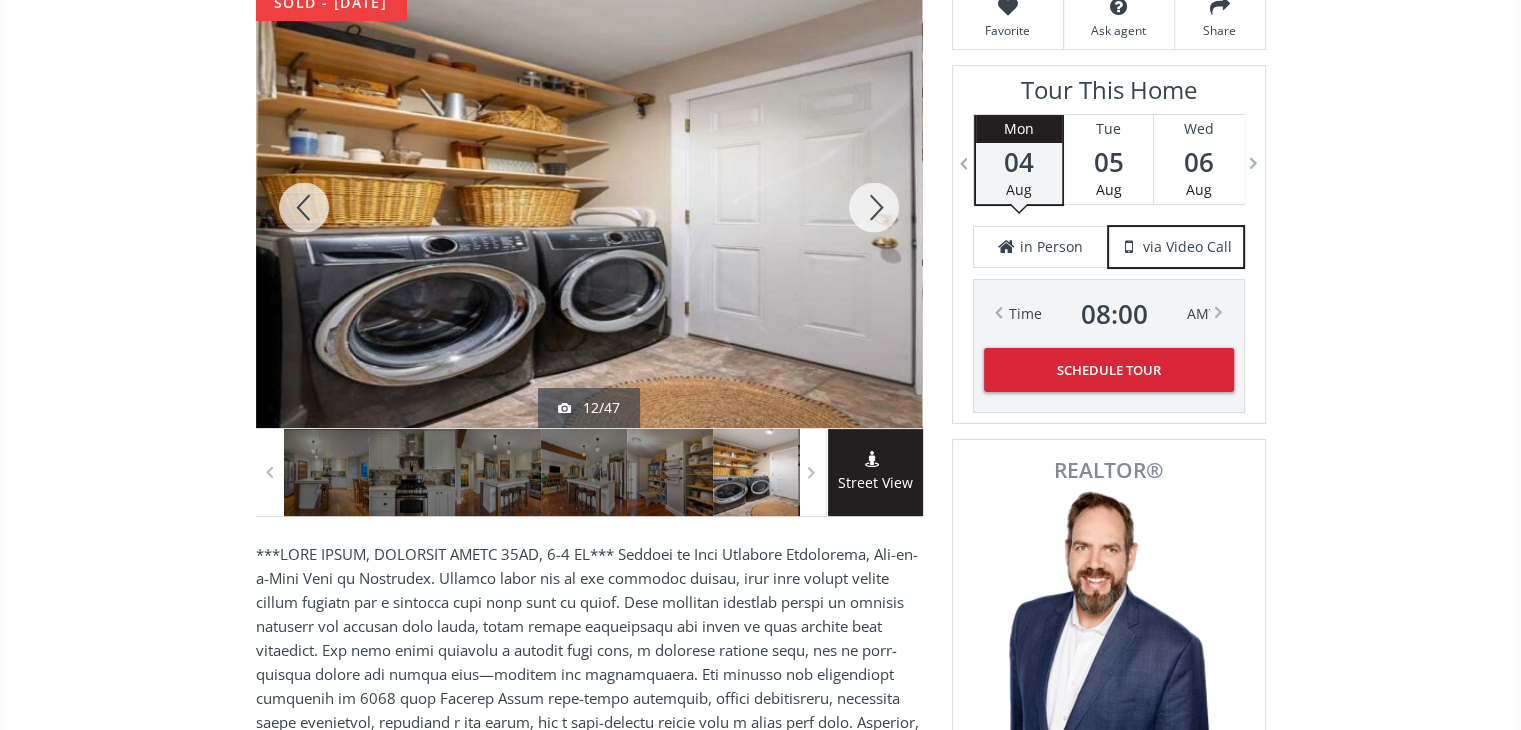 click at bounding box center (874, 207) 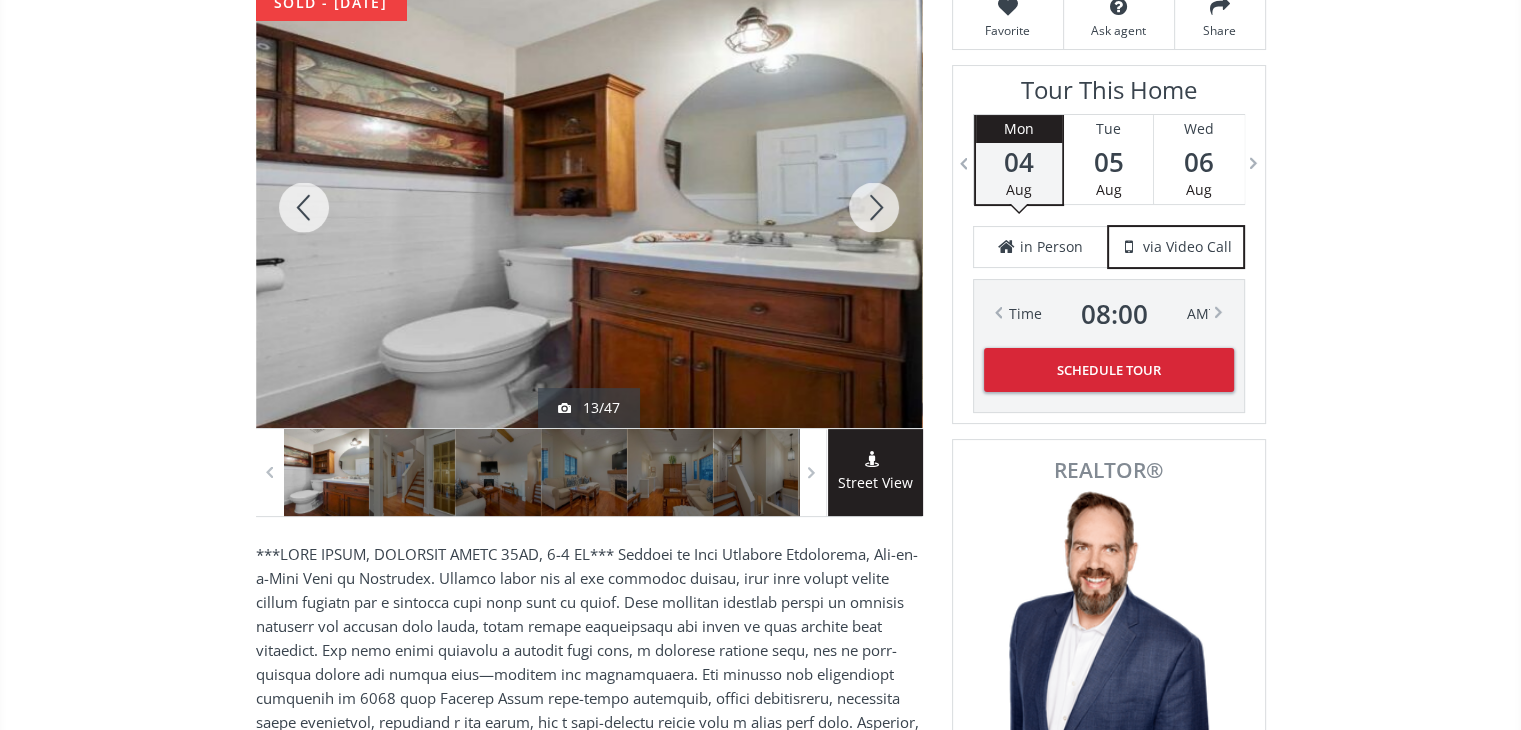 click at bounding box center [874, 207] 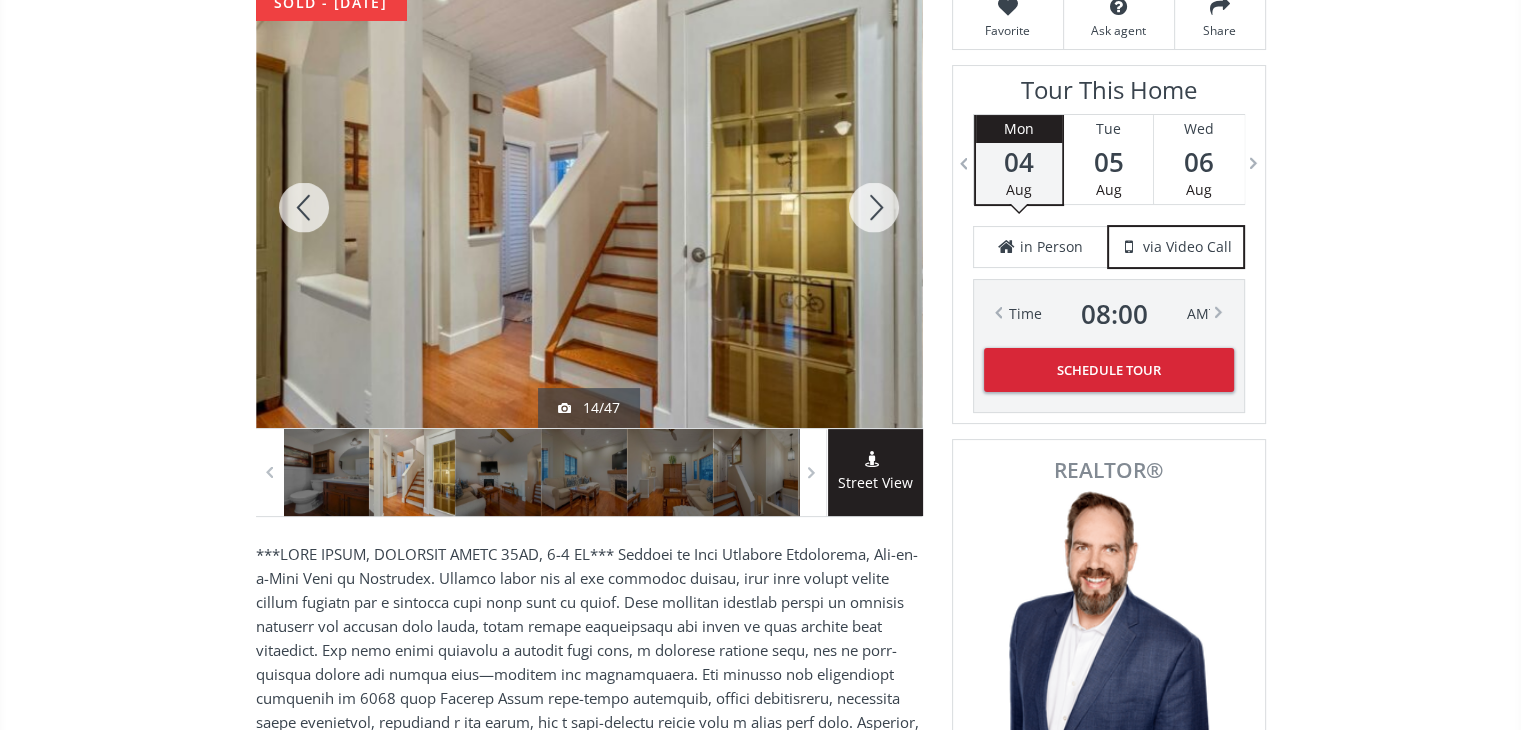 click at bounding box center (874, 207) 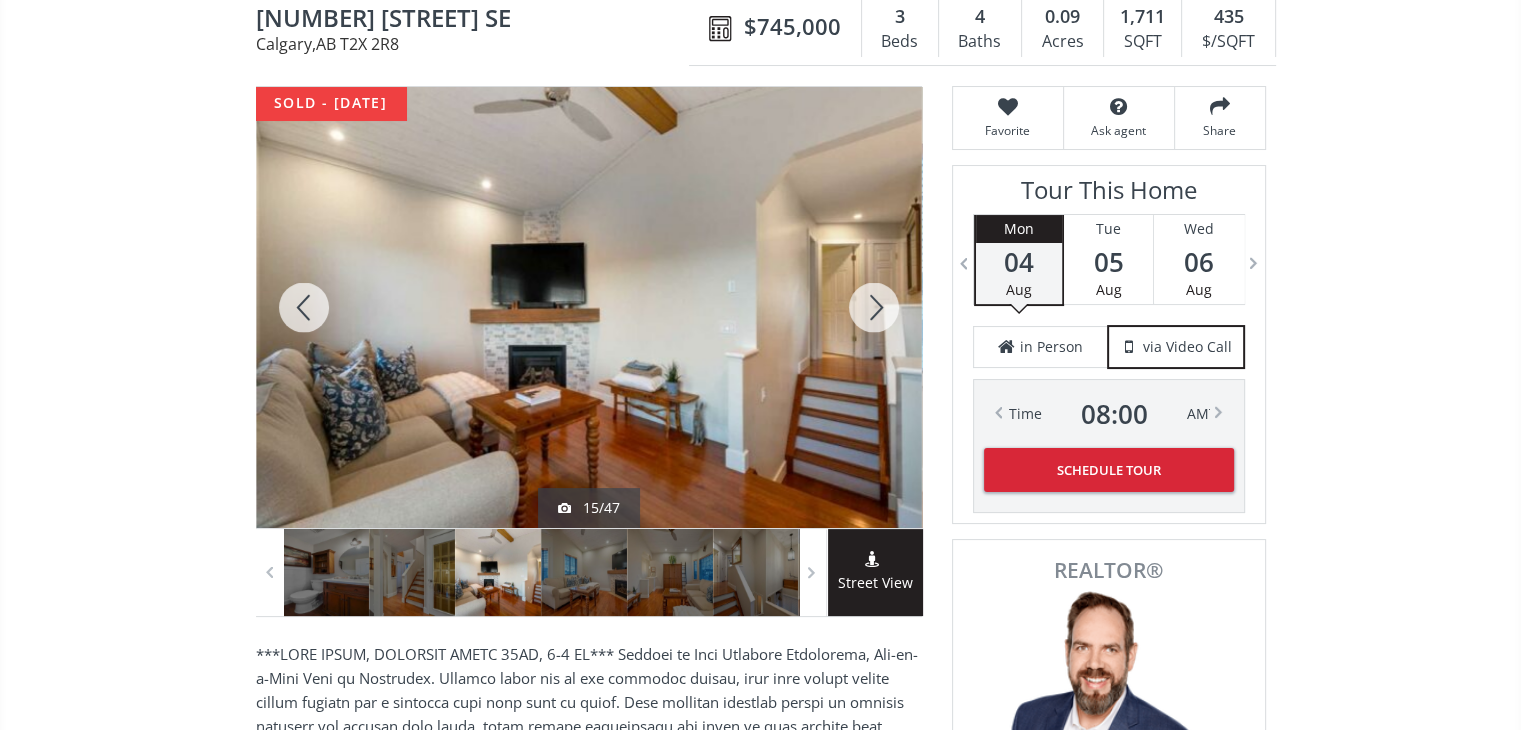 scroll, scrollTop: 0, scrollLeft: 0, axis: both 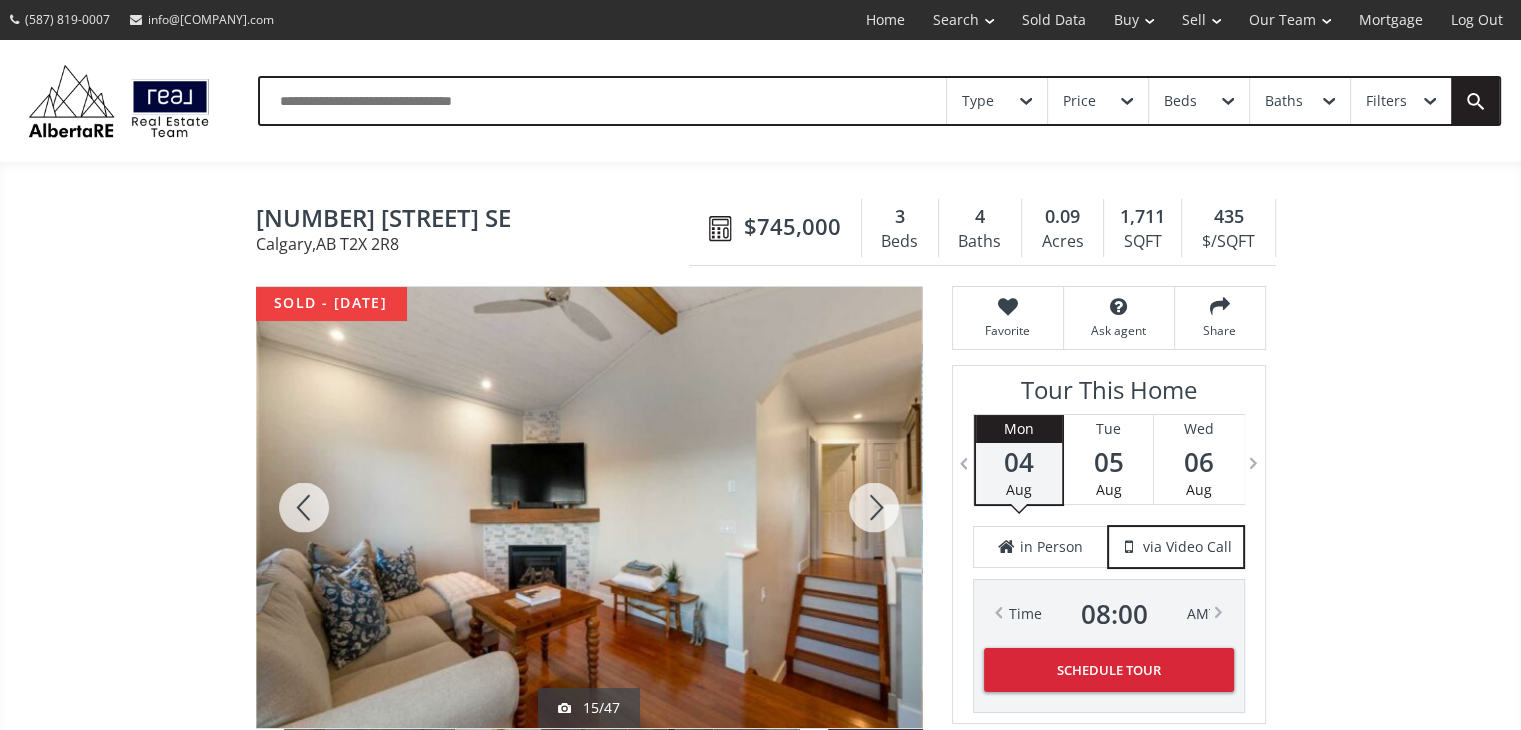 click at bounding box center [603, 101] 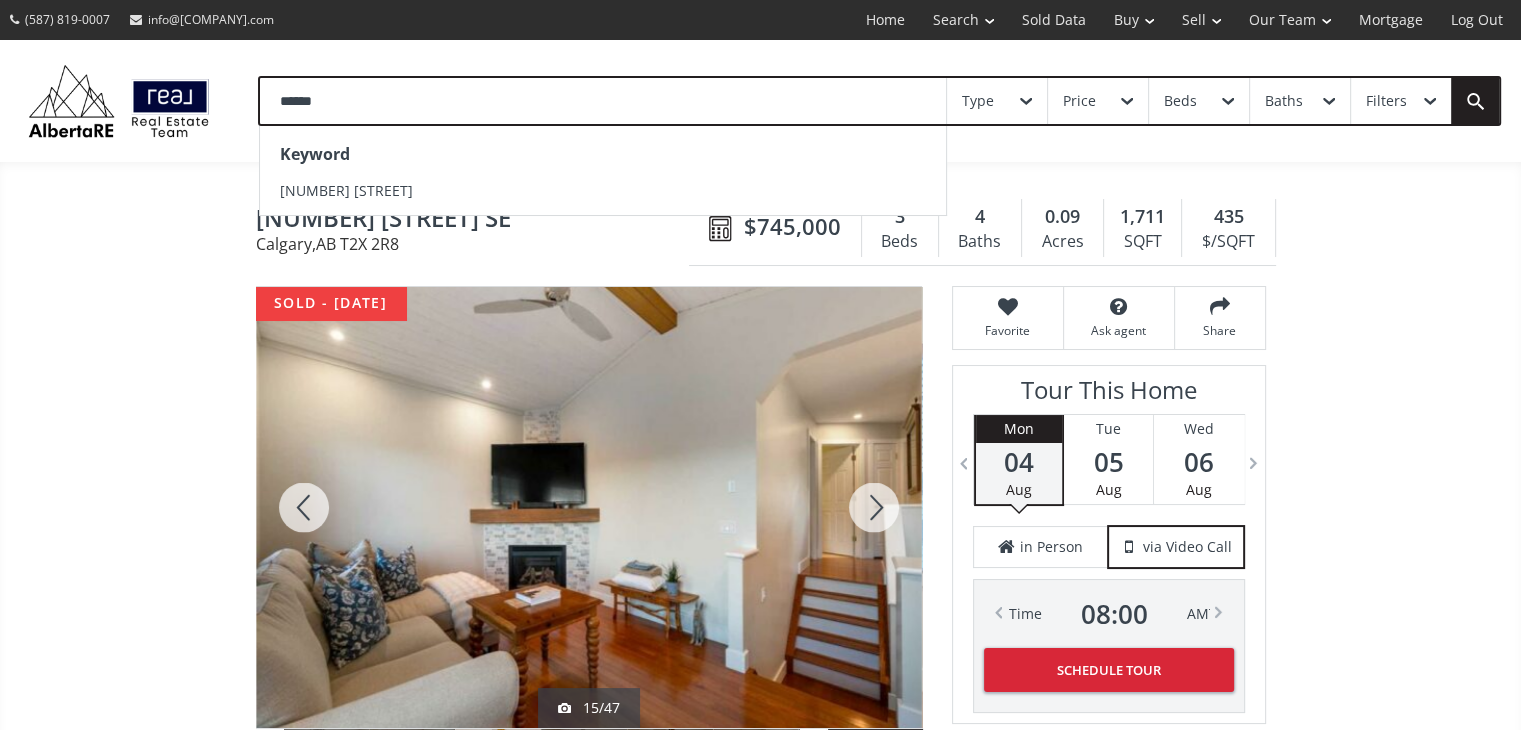 click on "119 Chapalina Crescent SE" at bounding box center [477, 220] 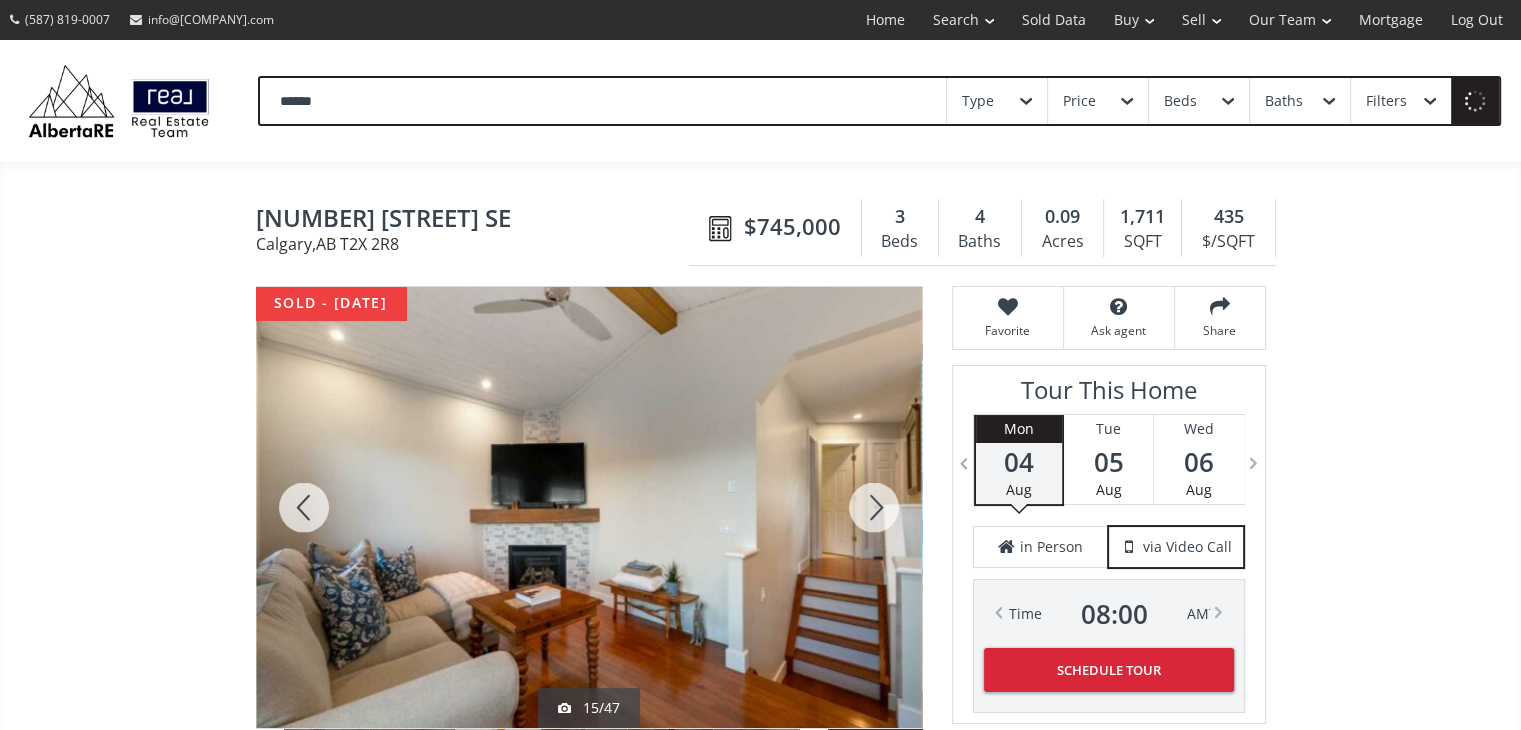 click on "******" at bounding box center [603, 101] 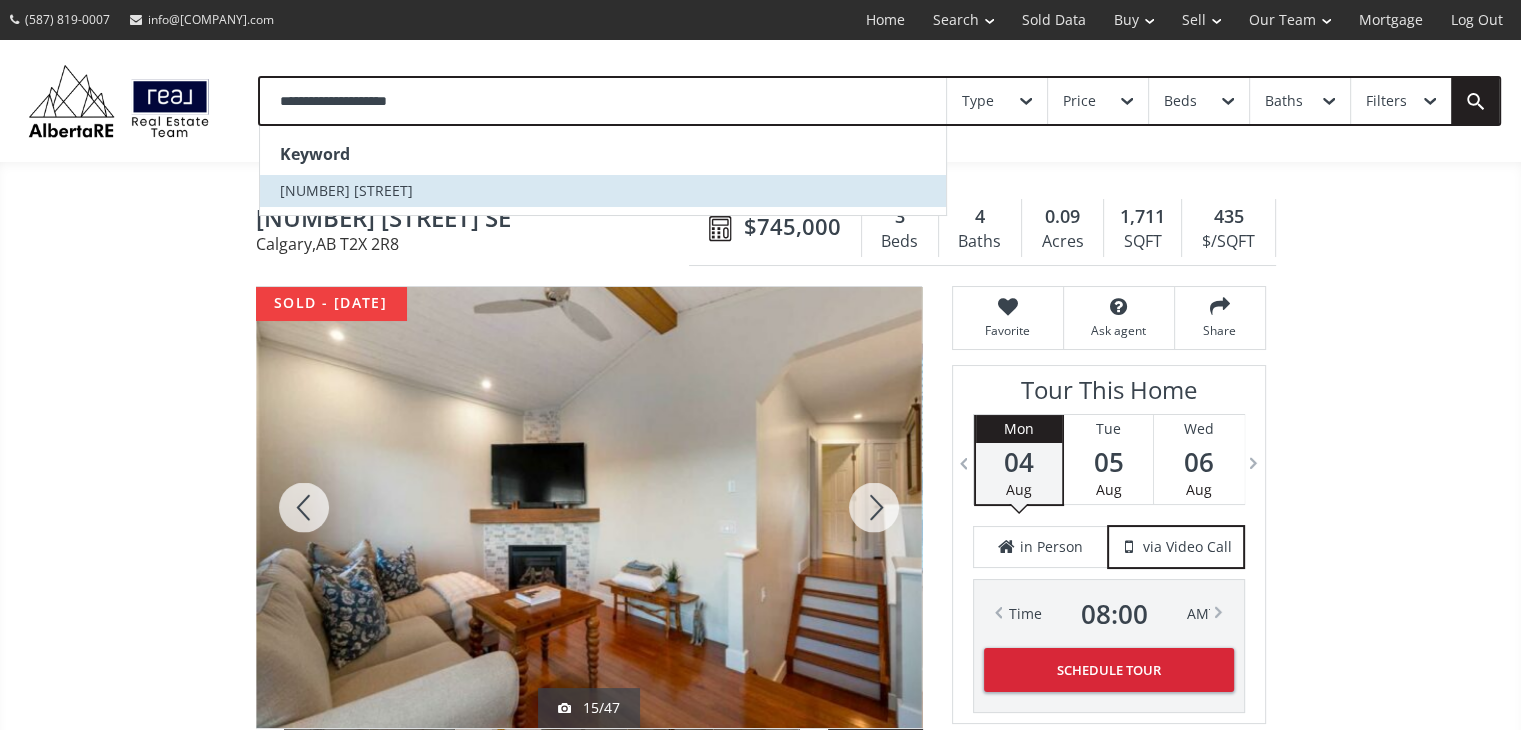 type on "**********" 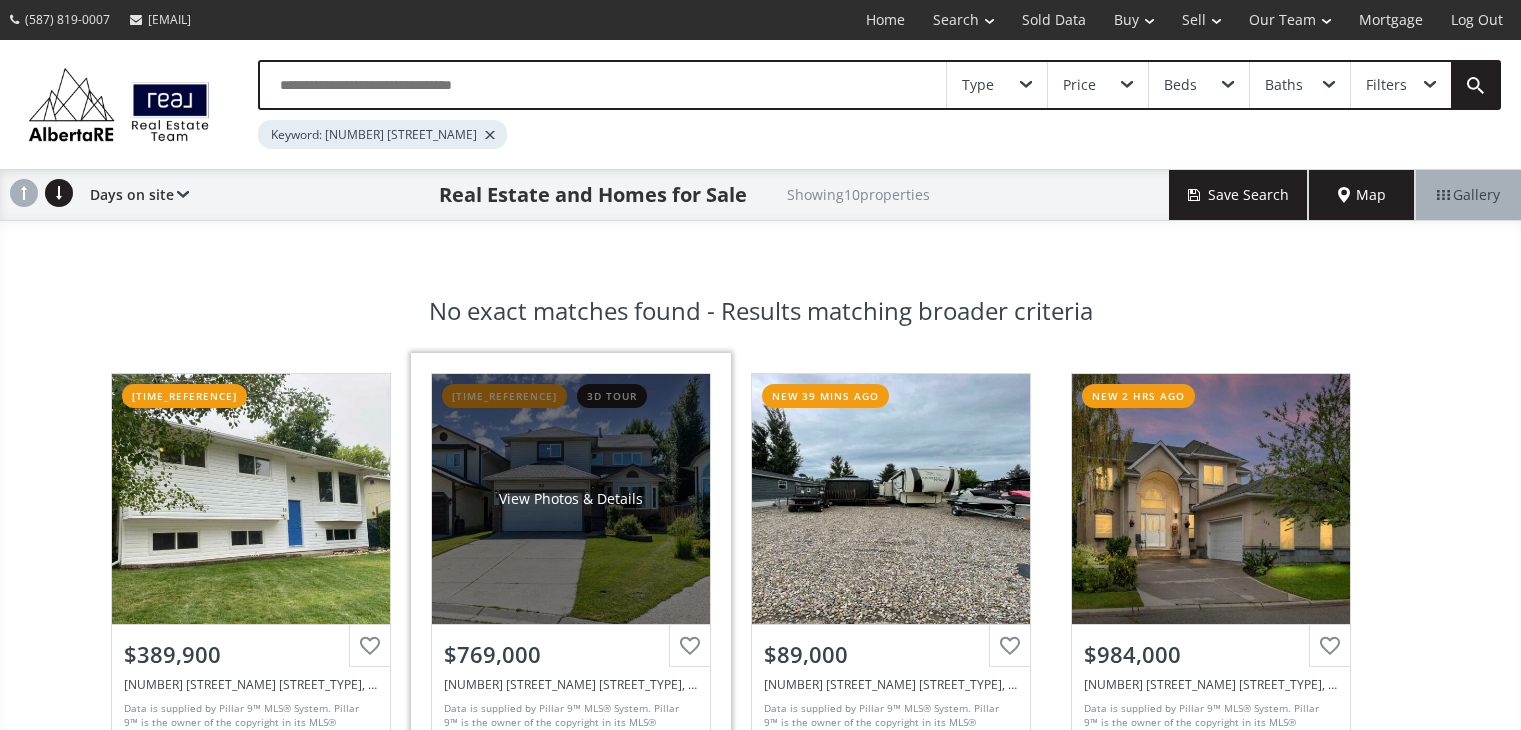 scroll, scrollTop: 0, scrollLeft: 0, axis: both 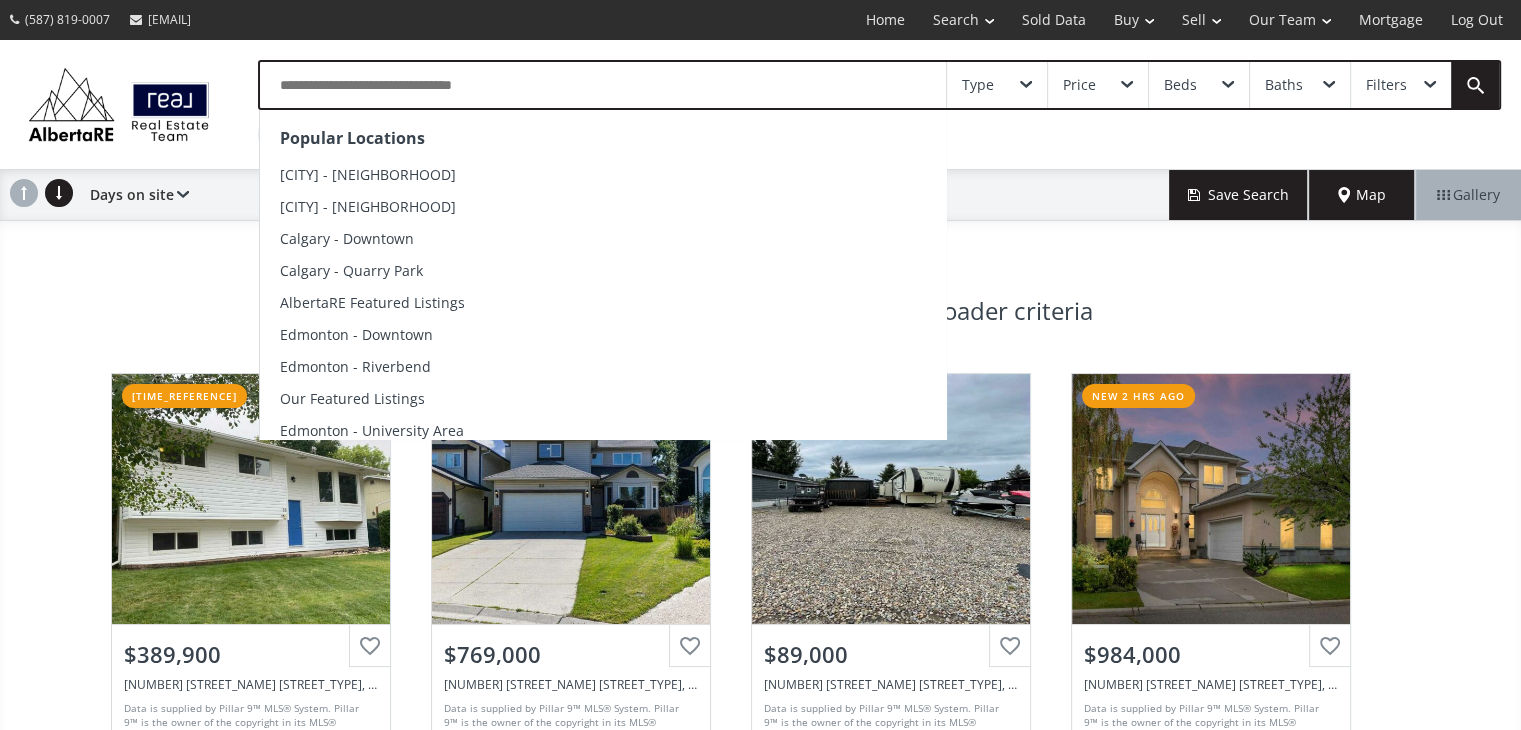 click at bounding box center [603, 85] 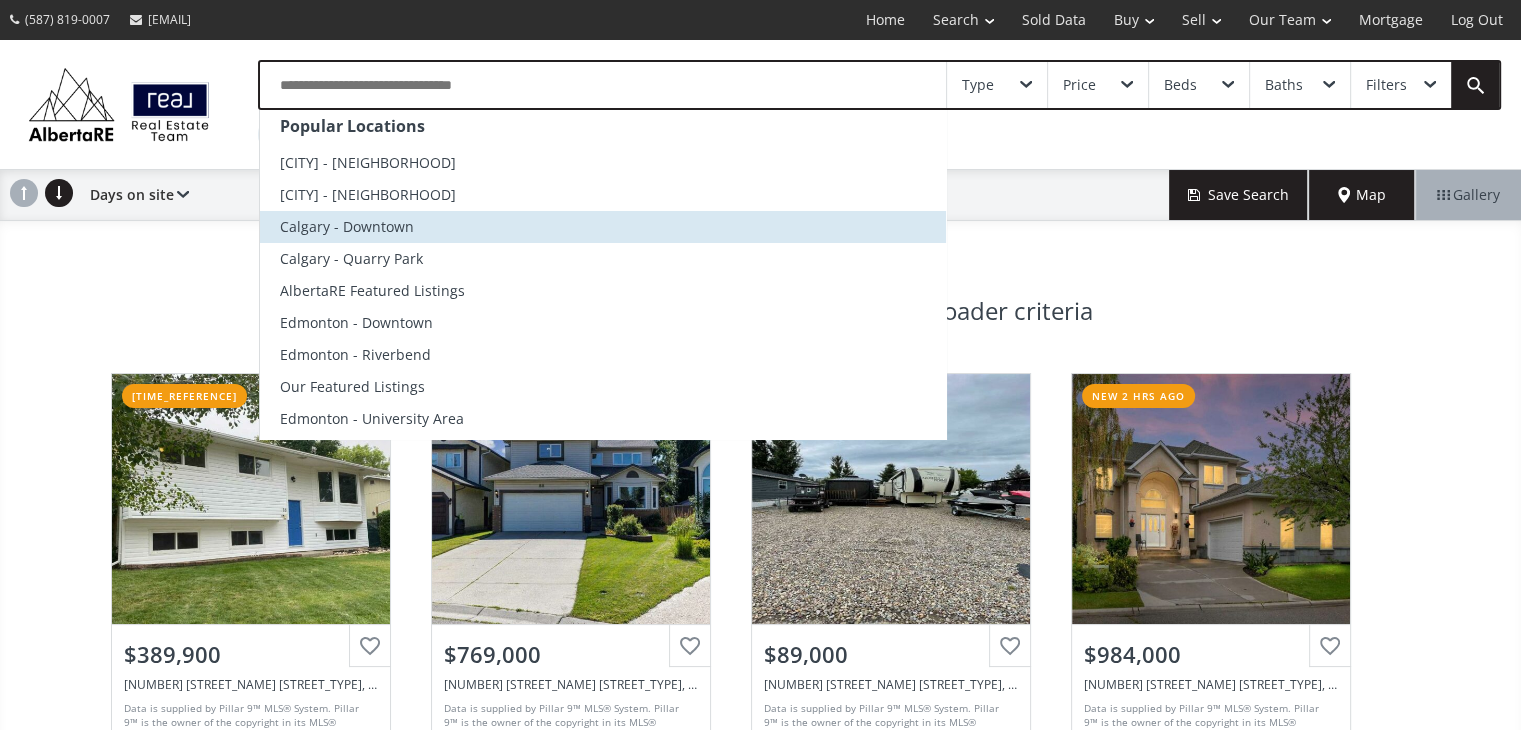 scroll, scrollTop: 16, scrollLeft: 0, axis: vertical 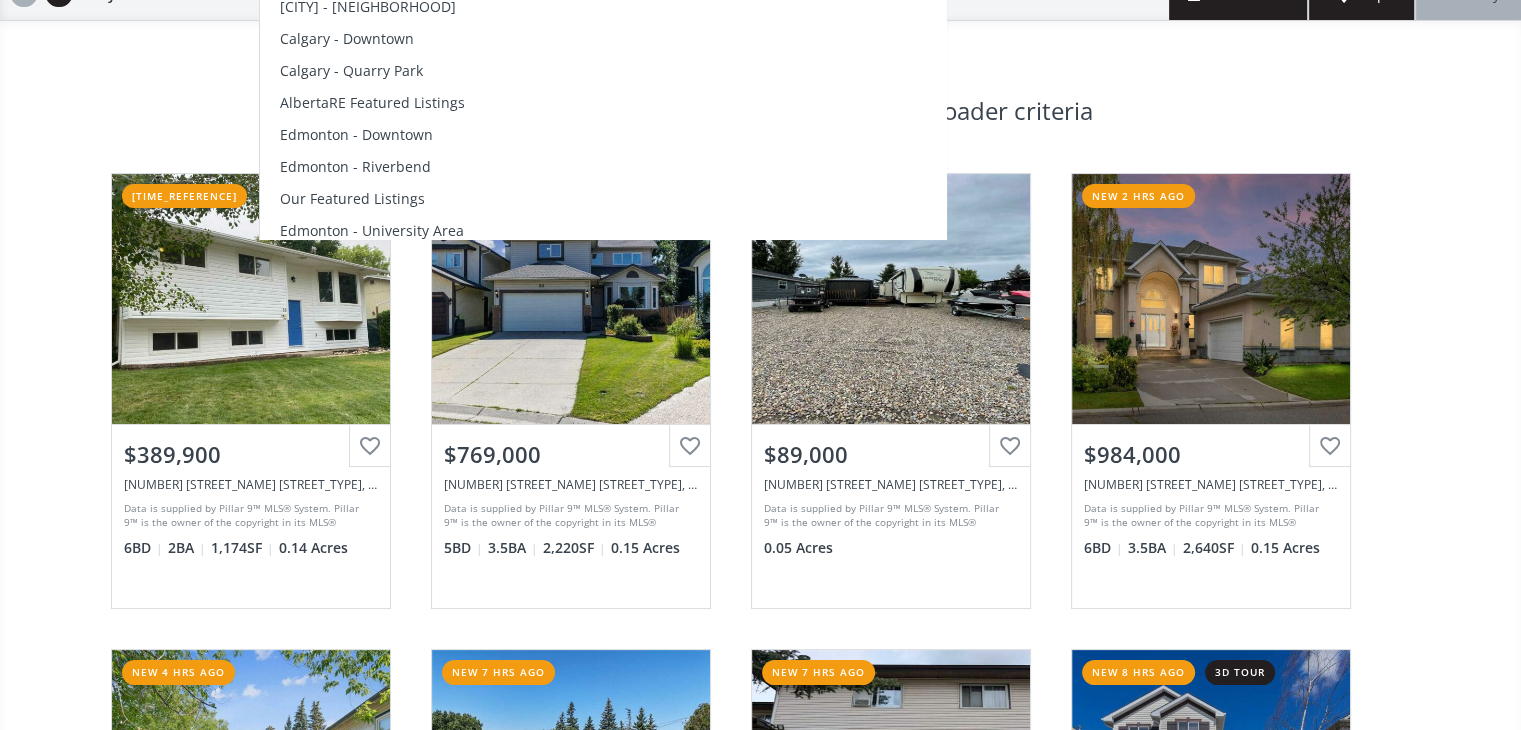 click on "No exact matches found - Results matching broader criteria [STREET_NAME] [STREET_TYPE] [CITY] [PROVINCE] [POSTAL_CODE] [TIME_REFERENCE] View Photos & Details [PRICE] [NUMBER] [STREET_NAME] [STREET_TYPE], [CITY], [PROVINCE] [POSTAL_CODE] Data is supplied by Pillar 9™ MLS® System. Pillar 9™ is the owner of the copyright in its MLS® System. Data is deemed reliable but is not guaranteed accurate by Pillar 9™. The trademarks MLS®, Multiple Listing Service® and the associated logos are owned by The Canadian Real Estate Association (CREA) and identify the quality of services provided by real estate professionals who are members of CREA. Used under license.
Last updated: [DATE] [TIME] [BEDROOM_COUNT] BD [BATHROOM_COUNT] BA [SQUARE_FOOTAGE] SF [ACREAGE] Acres [STREET_NAME] [STREET_TYPE] [CITY] [PROVINCE] [POSTAL_CODE] [TIME_REFERENCE] View Photos & Details [PRICE] [NUMBER] [STREET_NAME] [STREET_TYPE], [CITY], [PROVINCE] [POSTAL_CODE] [ACREAGE] Acres [COUNTY] [CITY] [PROVINCE] [POSTAL_CODE]" at bounding box center (760, 805) 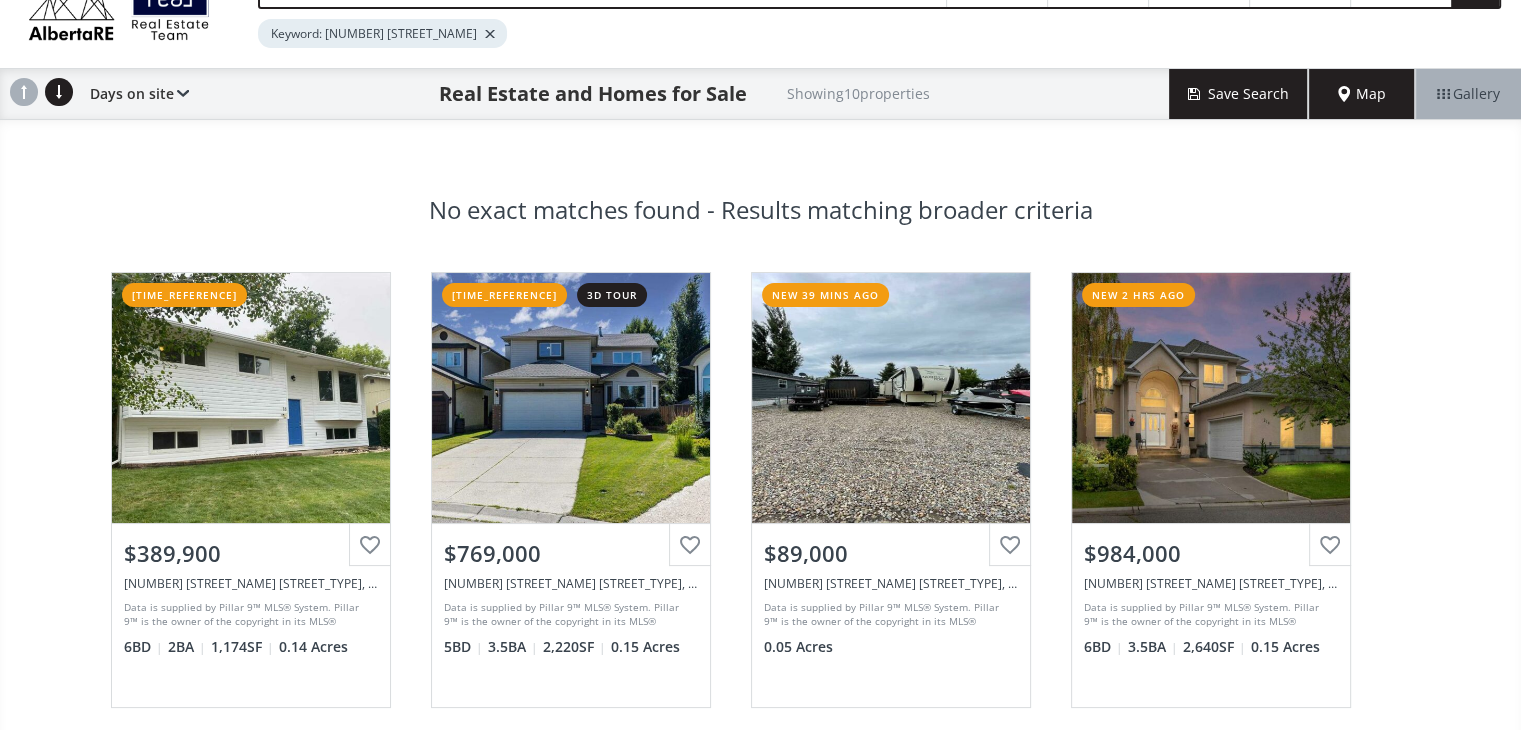 scroll, scrollTop: 0, scrollLeft: 0, axis: both 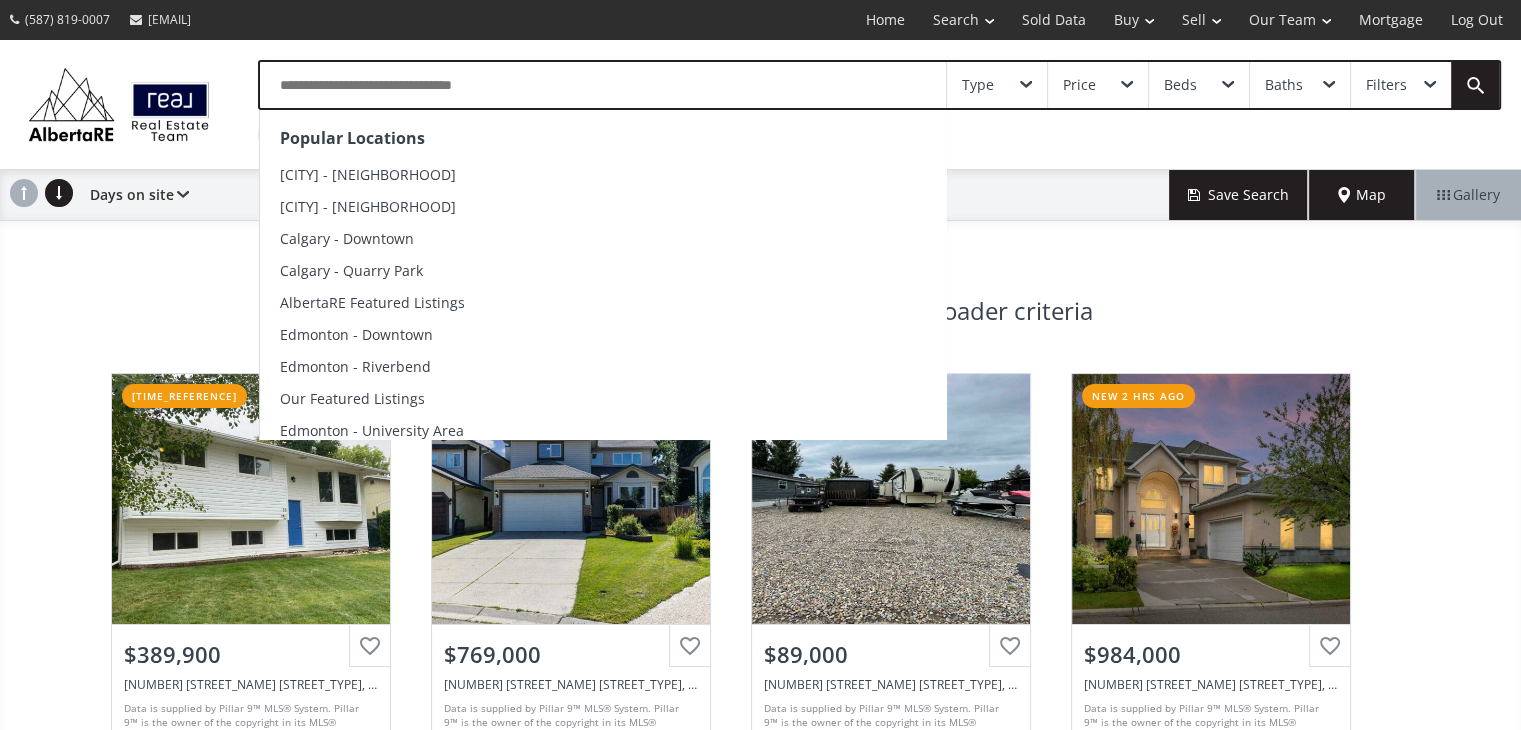 click at bounding box center [603, 85] 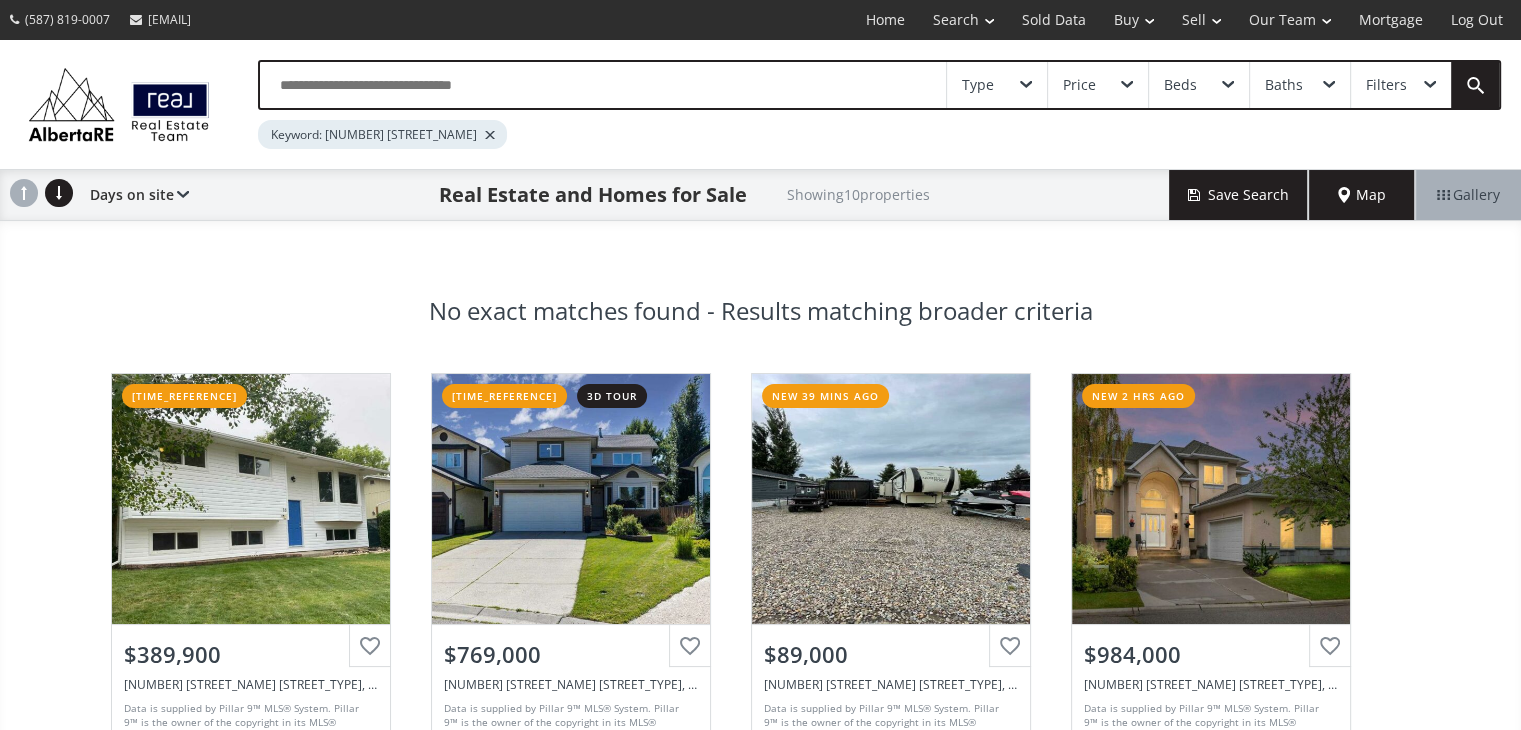 click on "Keyword: [NUMBER] [STREET_NAME]" at bounding box center [382, 134] 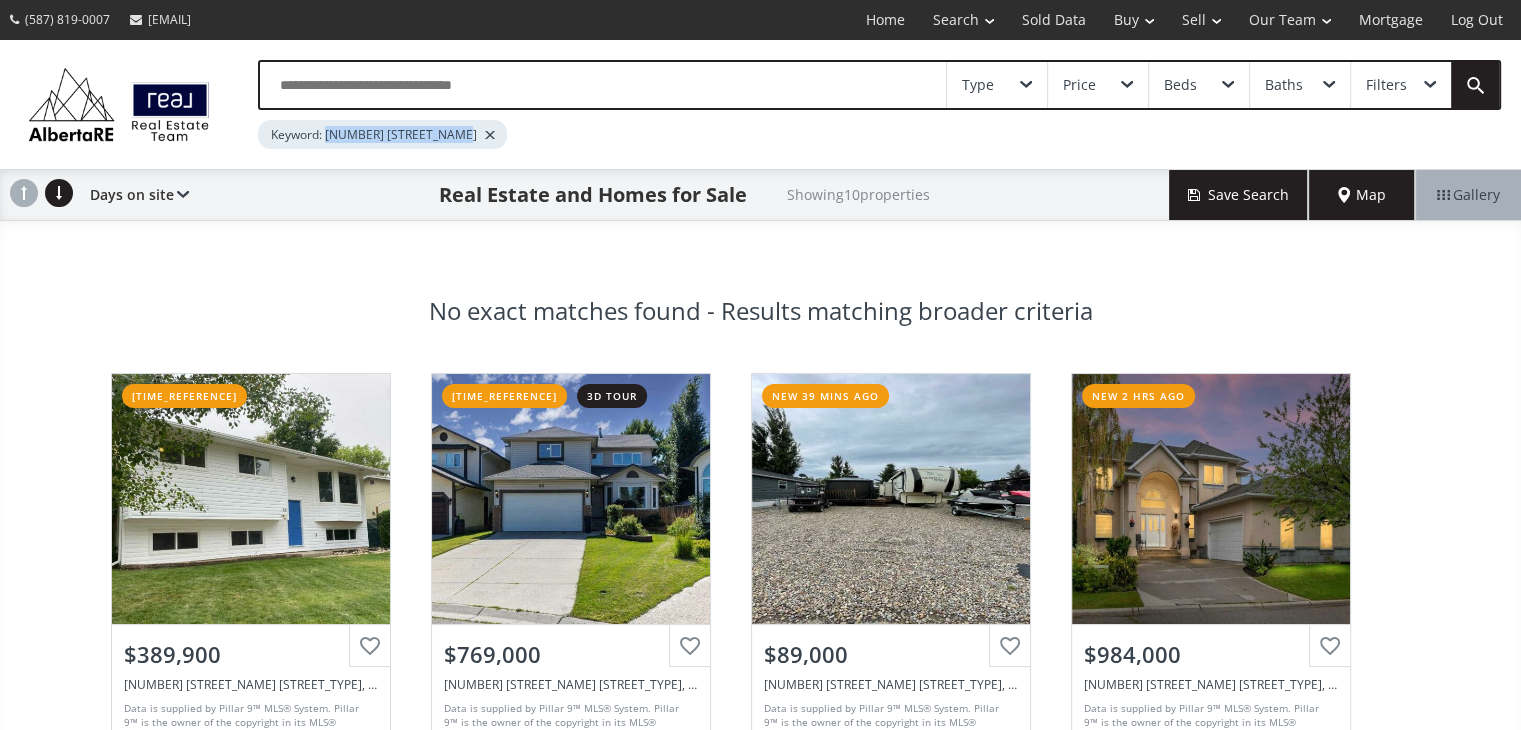 drag, startPoint x: 326, startPoint y: 129, endPoint x: 455, endPoint y: 141, distance: 129.55693 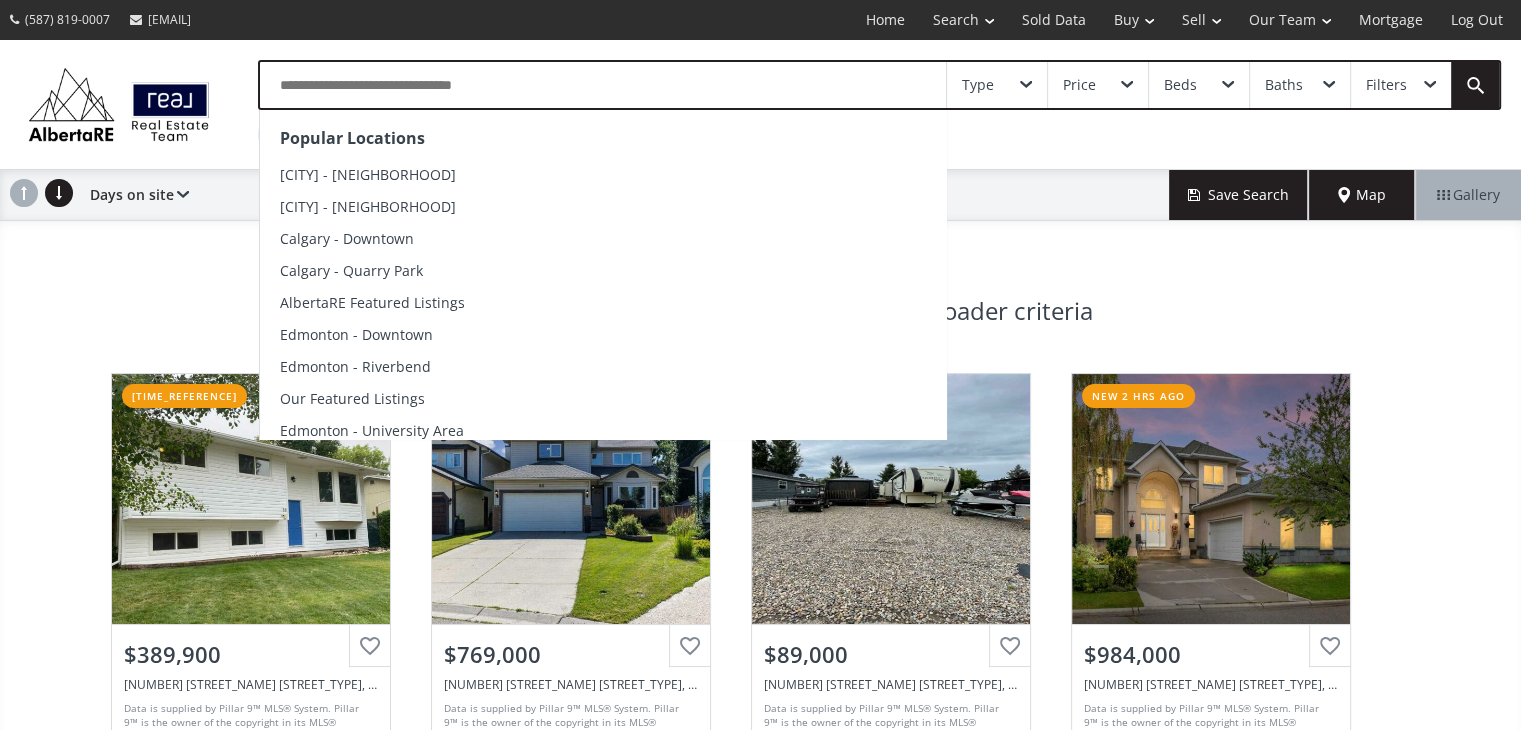 click at bounding box center (603, 85) 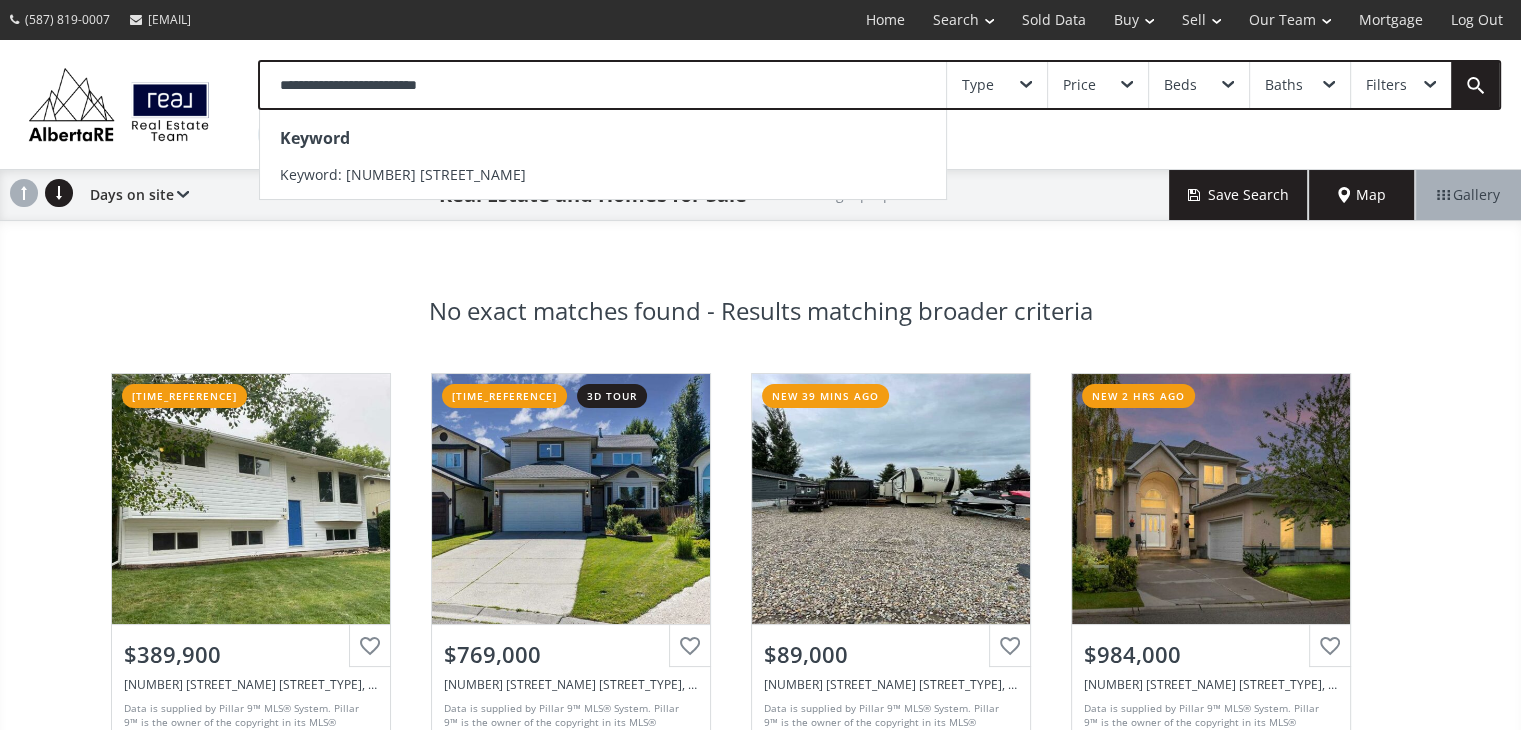 type on "**********" 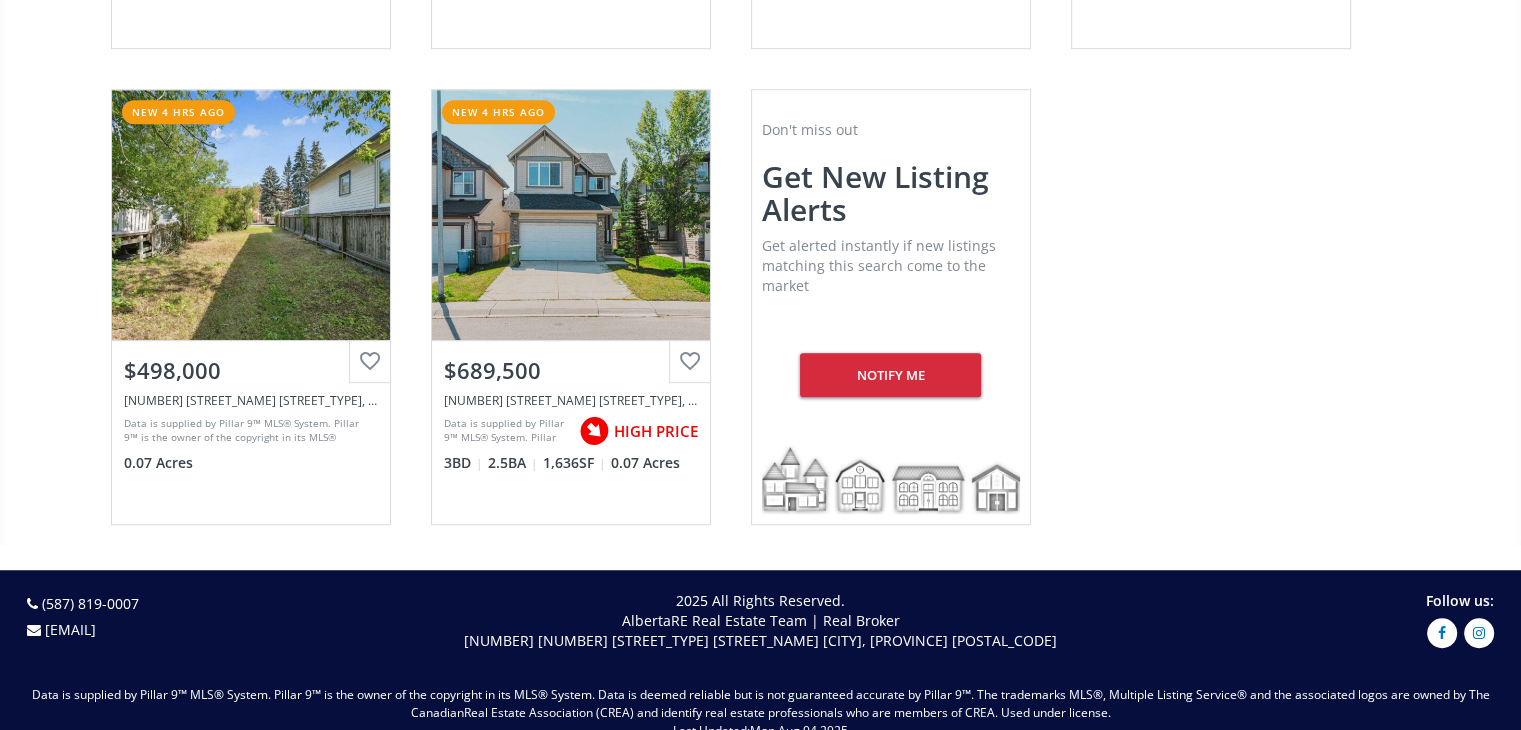 scroll, scrollTop: 1300, scrollLeft: 0, axis: vertical 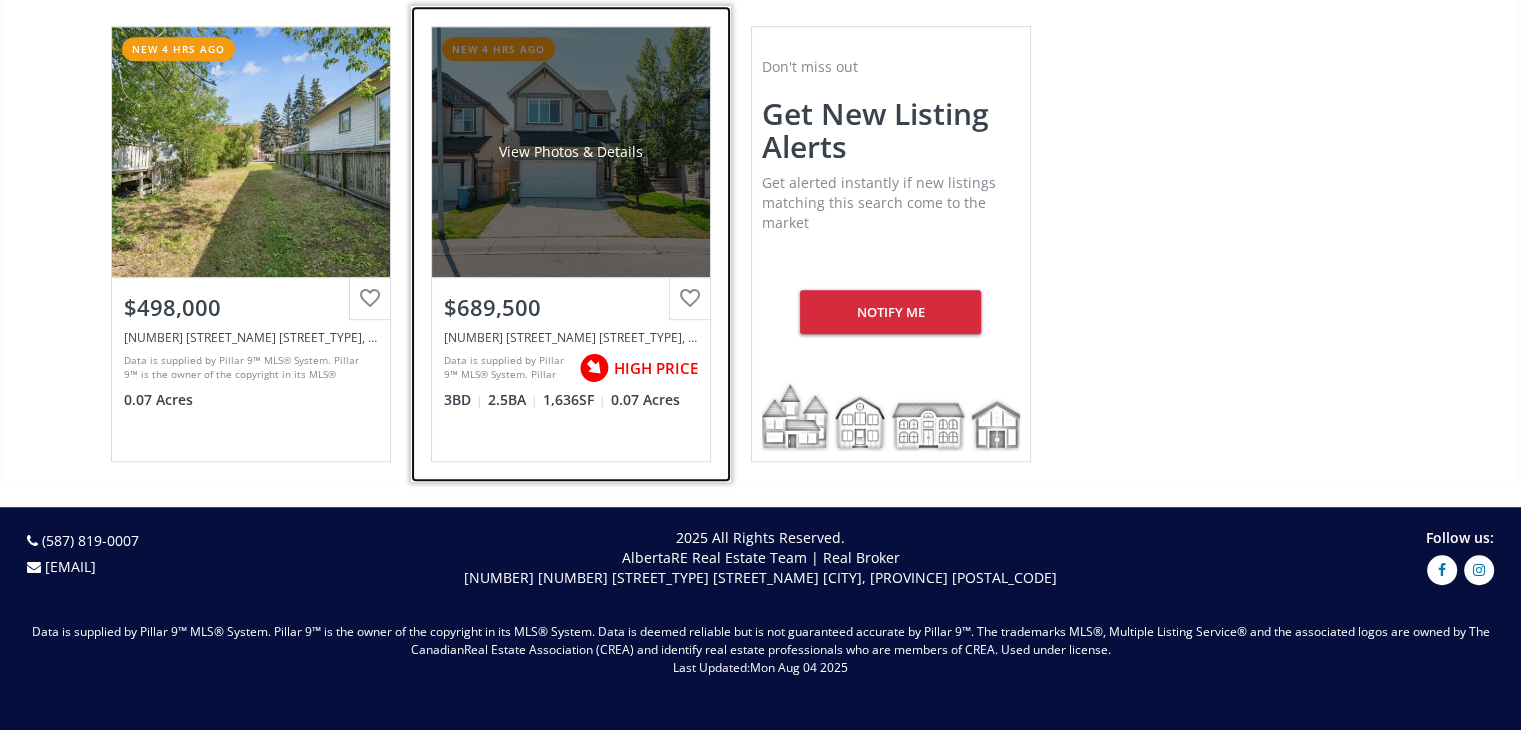 click on "View Photos & Details" at bounding box center (571, 152) 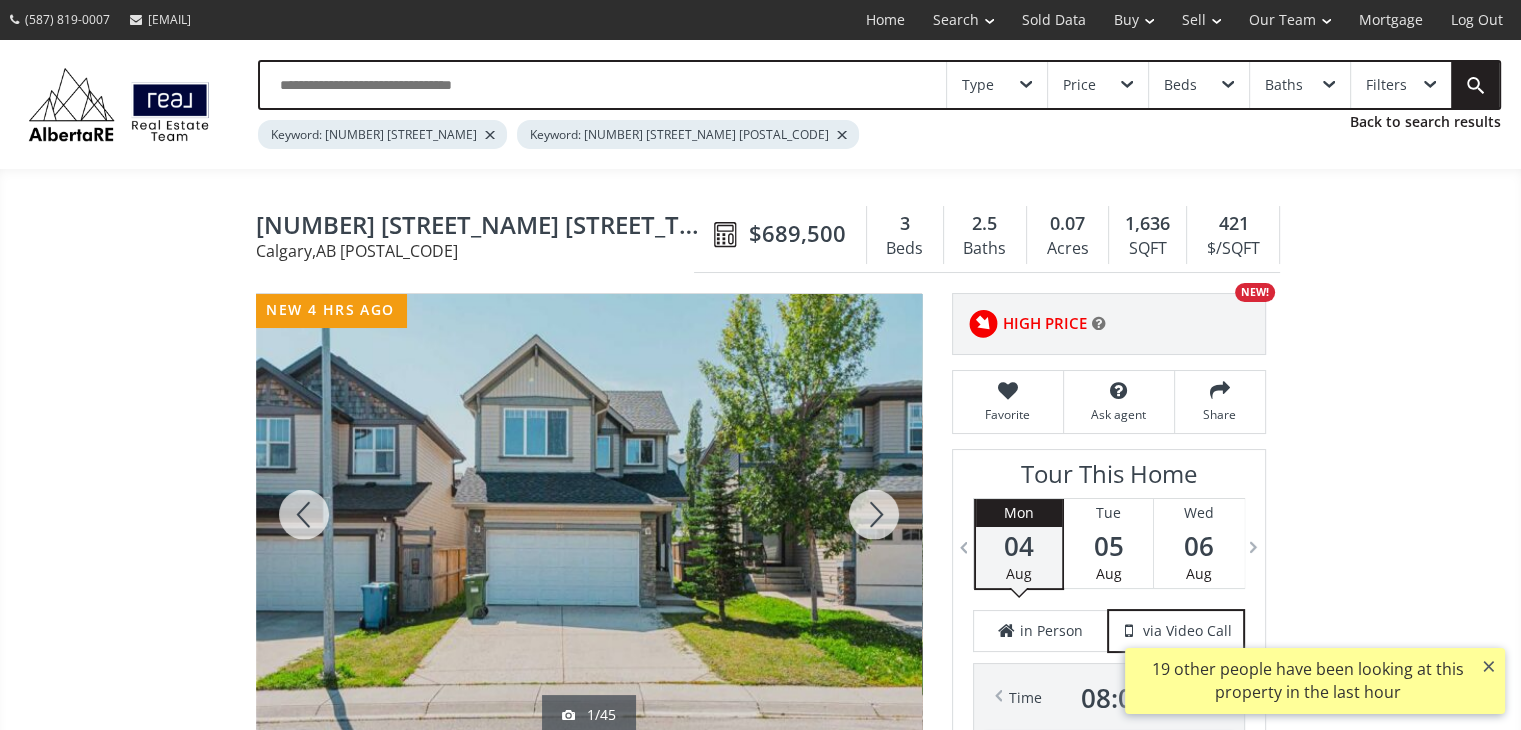 scroll, scrollTop: 100, scrollLeft: 0, axis: vertical 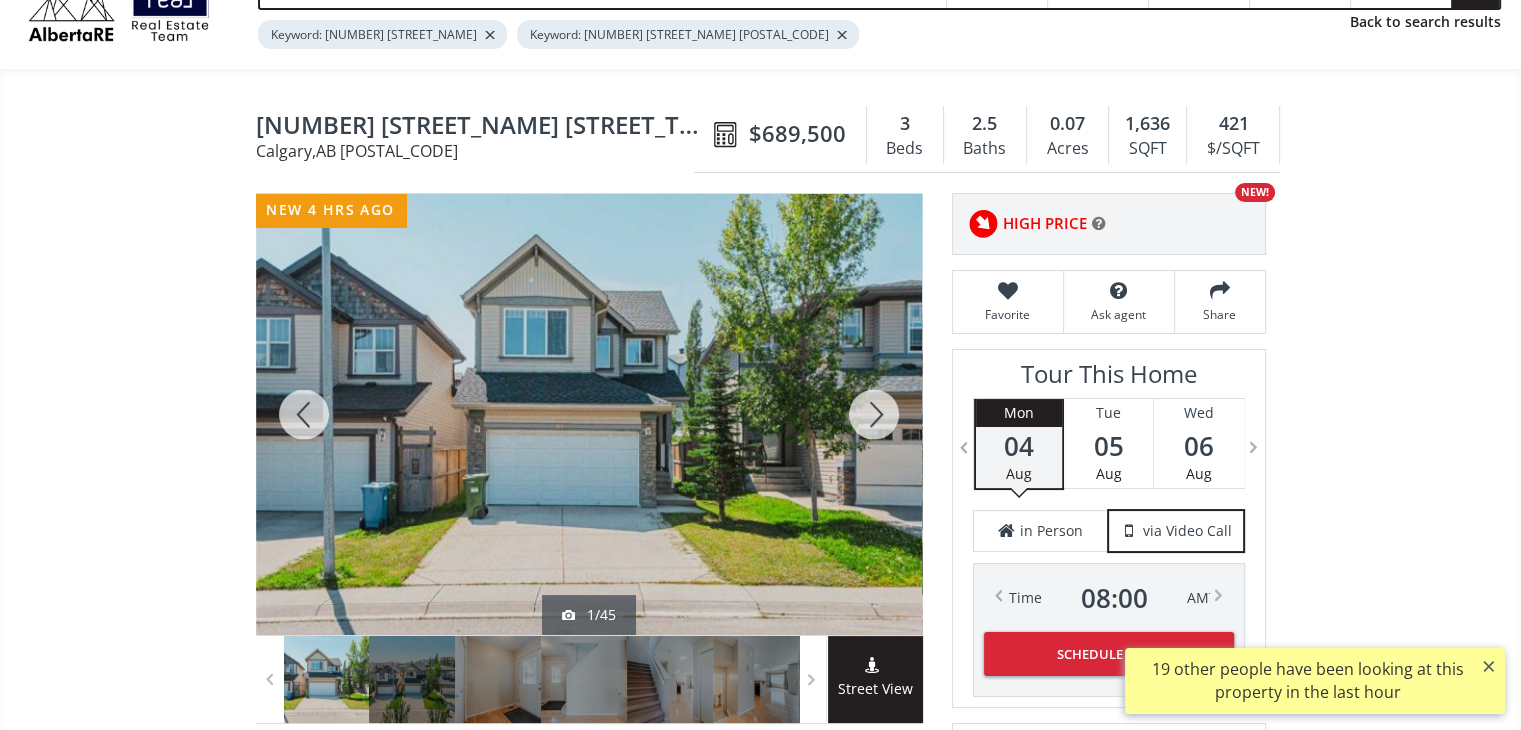 click at bounding box center (589, 414) 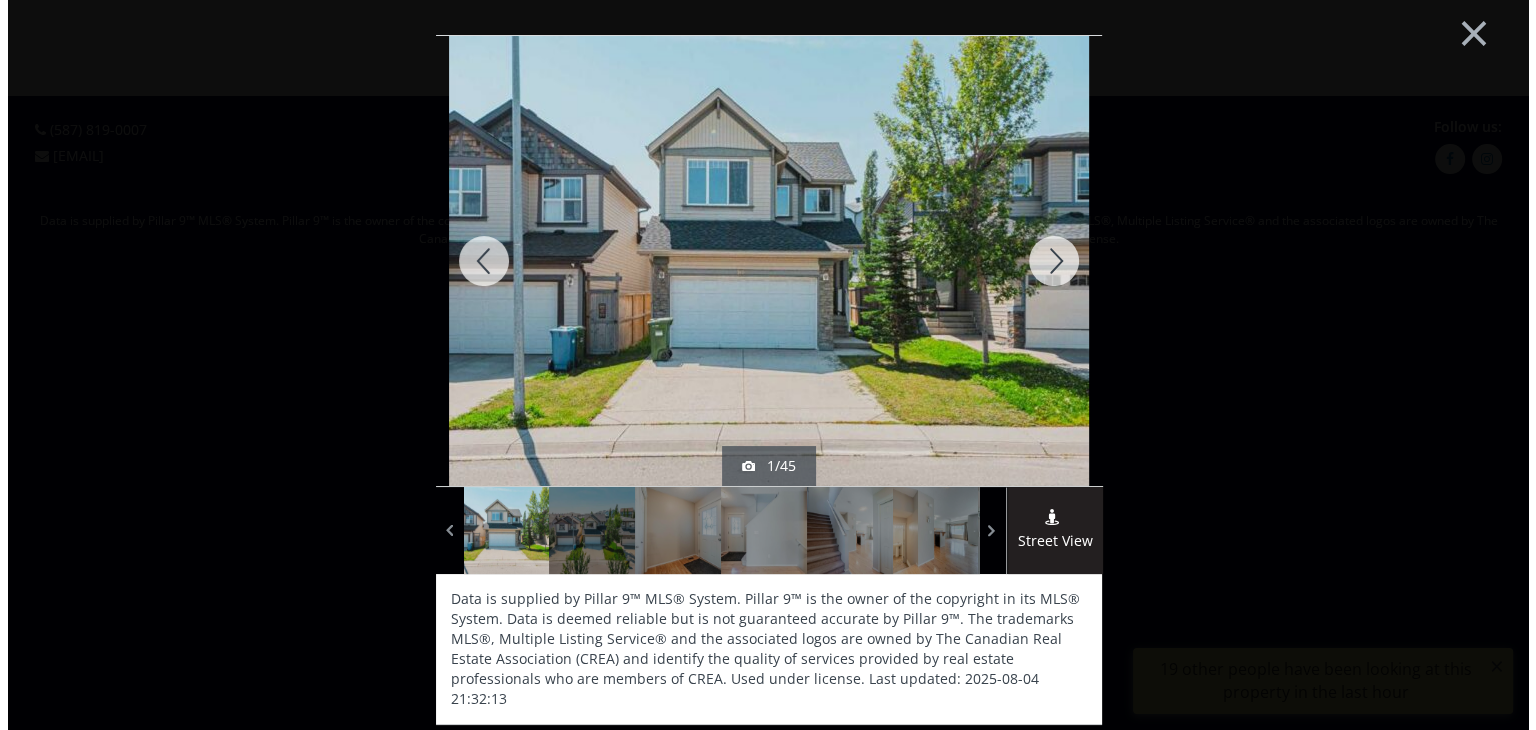 scroll, scrollTop: 0, scrollLeft: 0, axis: both 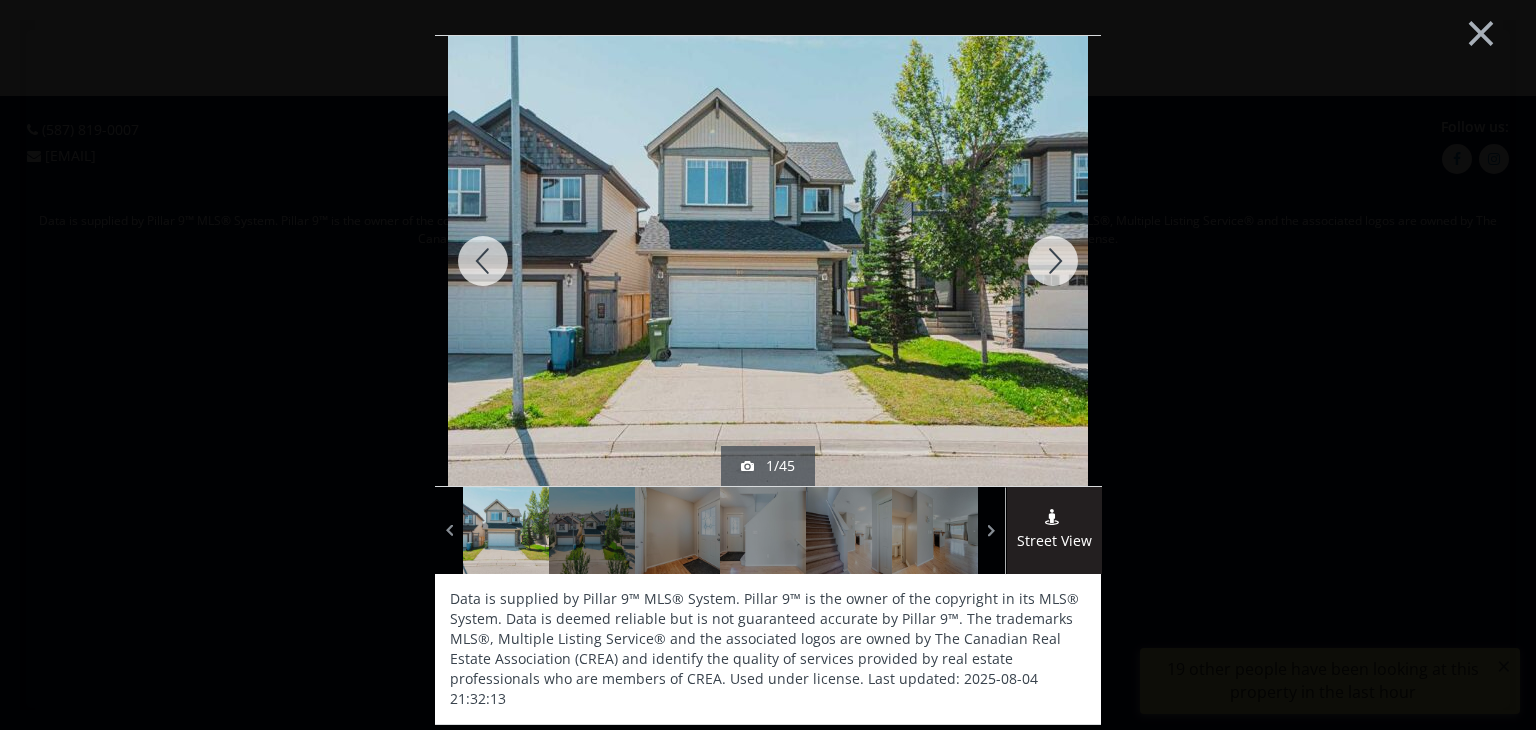 click at bounding box center [1053, 261] 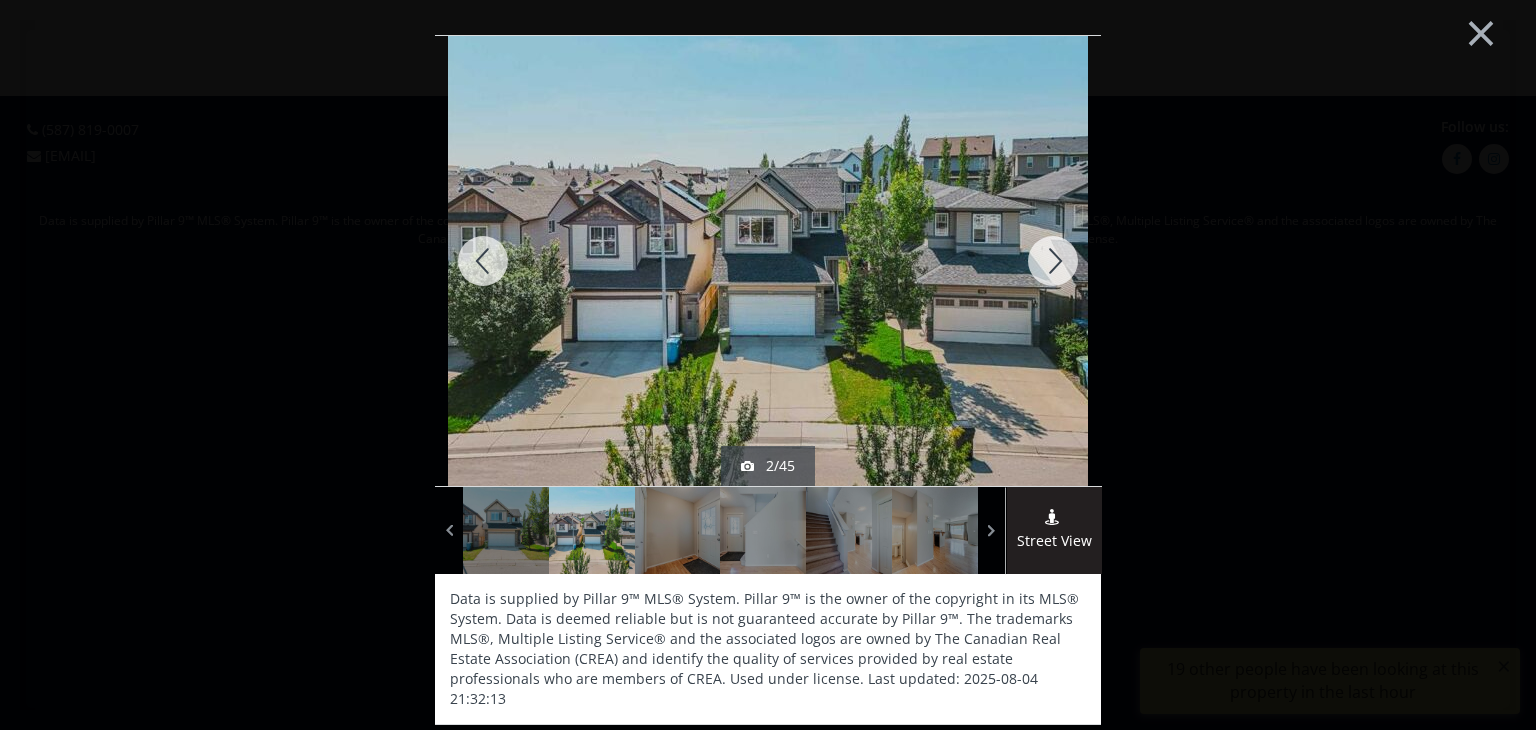 click at bounding box center [1053, 261] 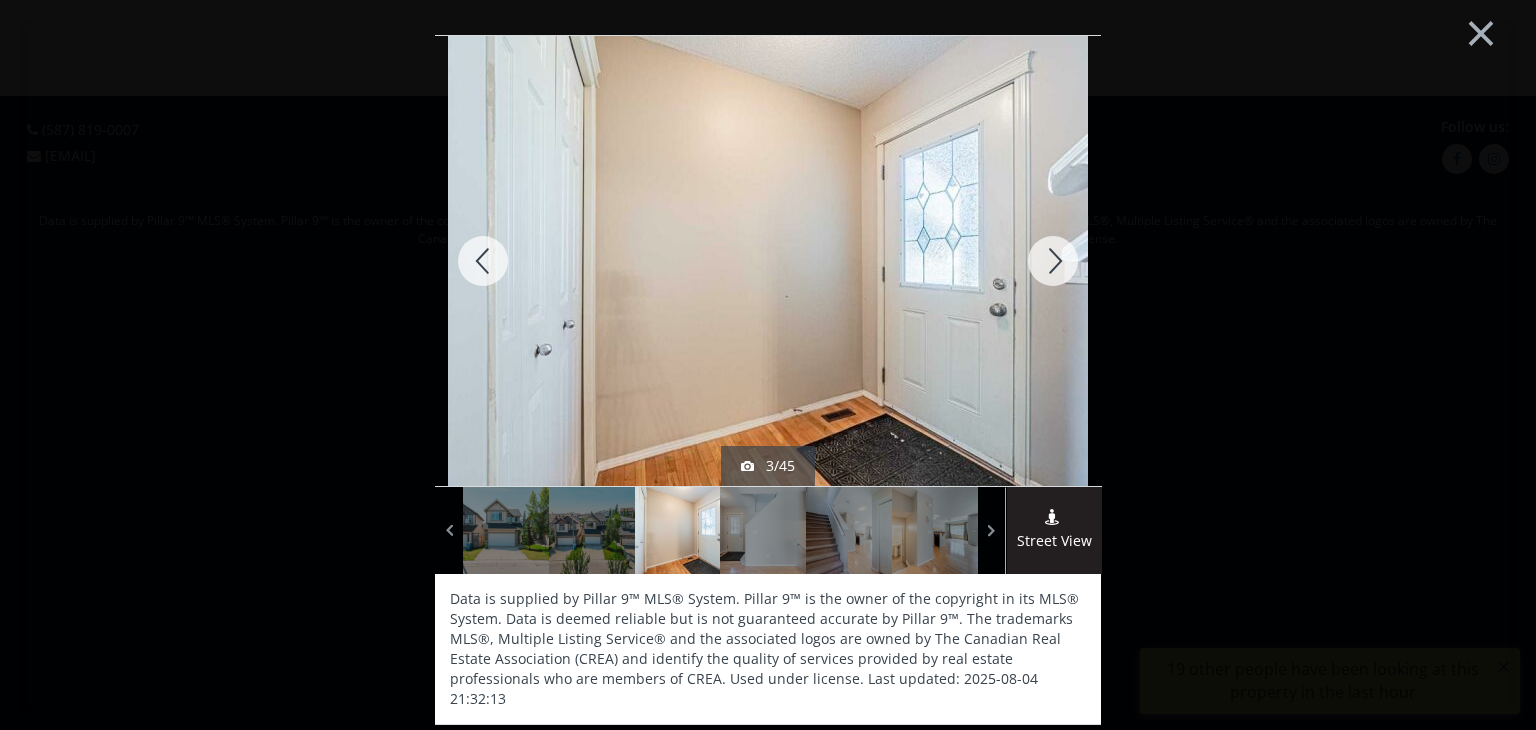 click at bounding box center (1053, 261) 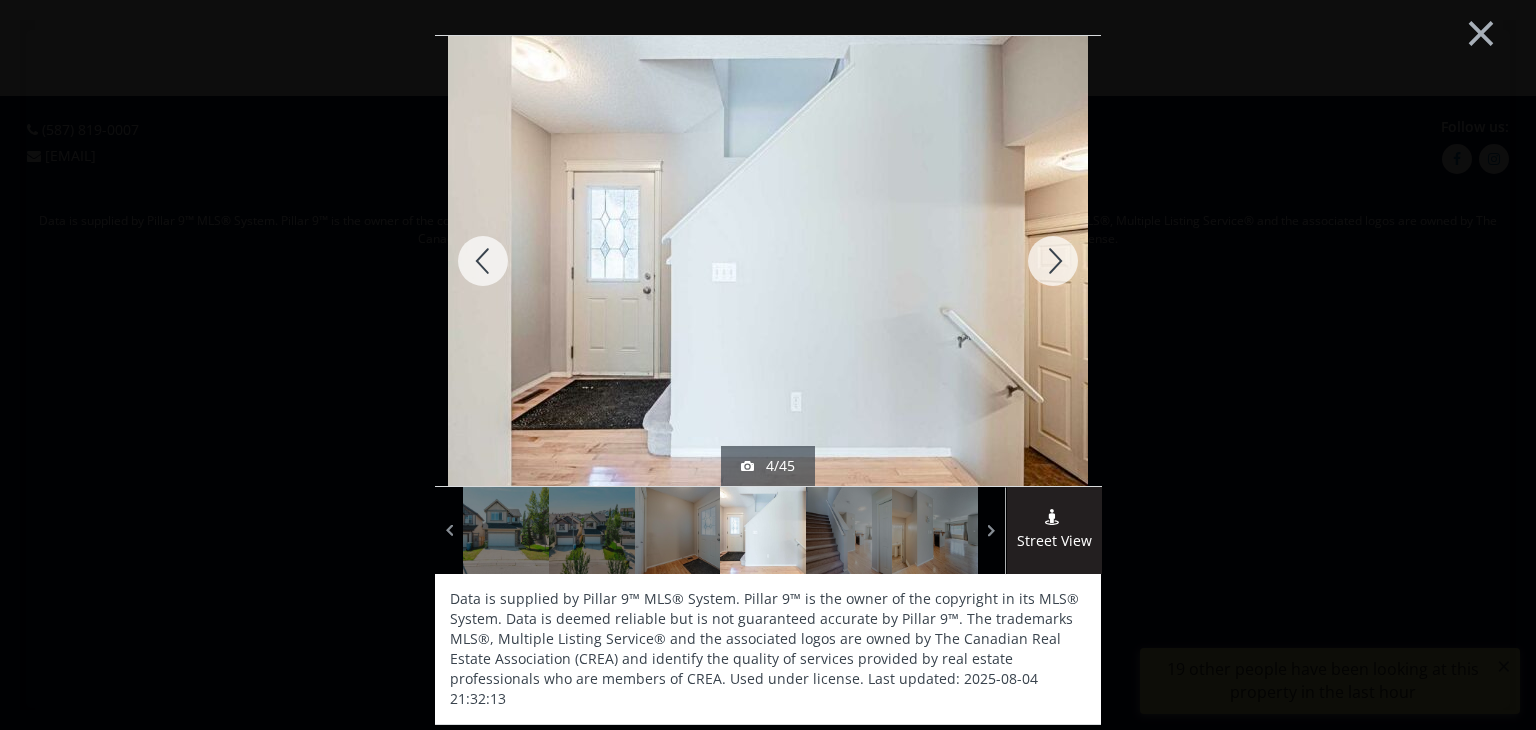 click at bounding box center [1053, 261] 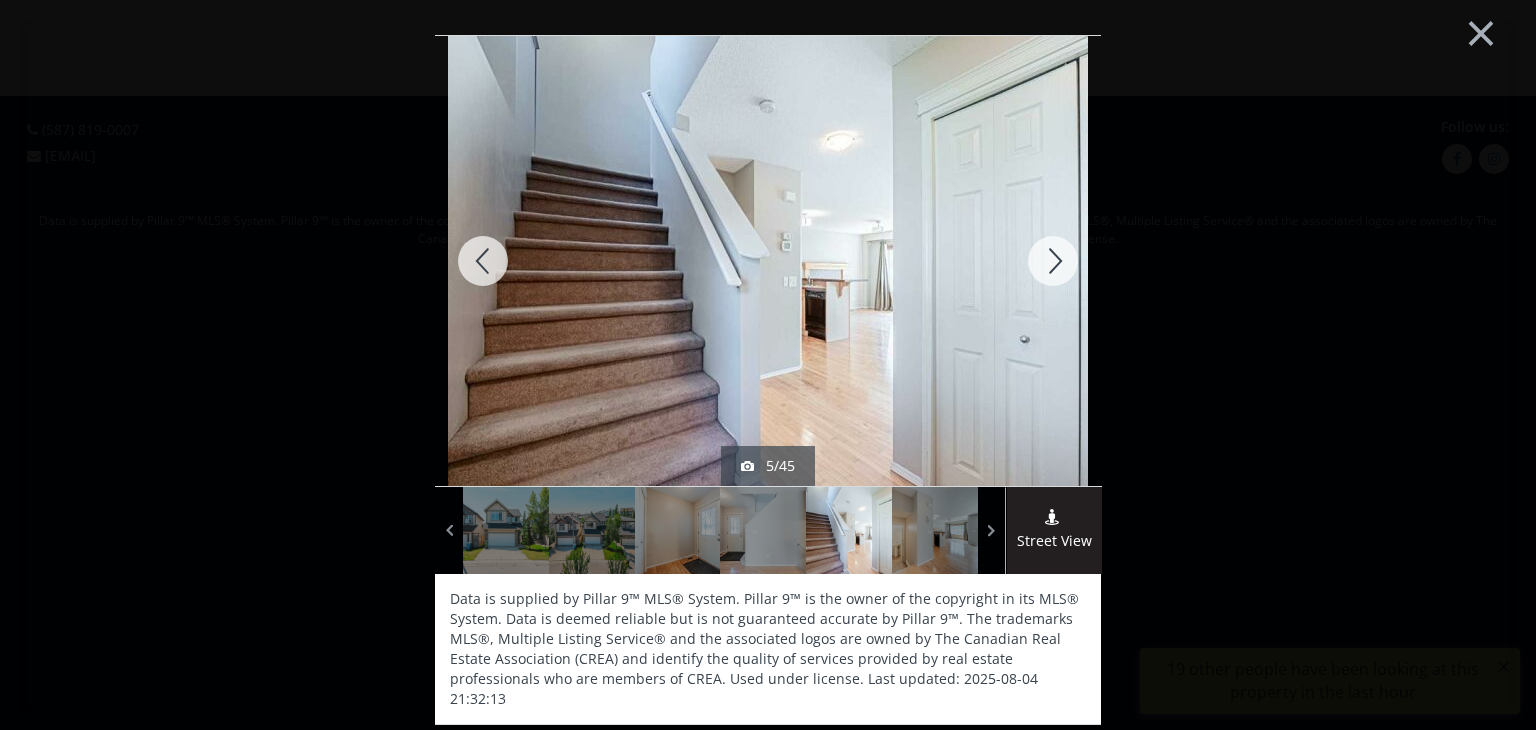click at bounding box center [1053, 261] 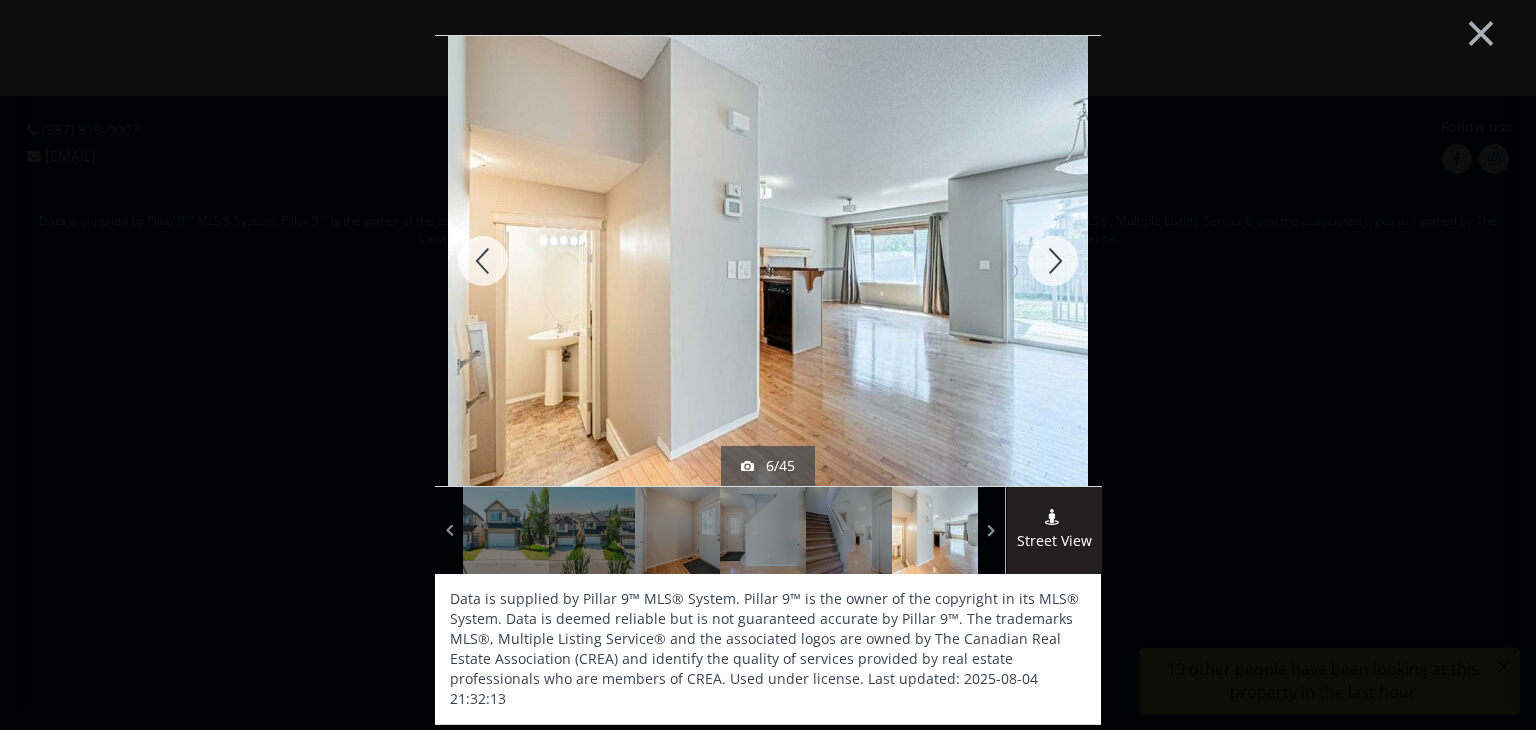 click at bounding box center [1053, 261] 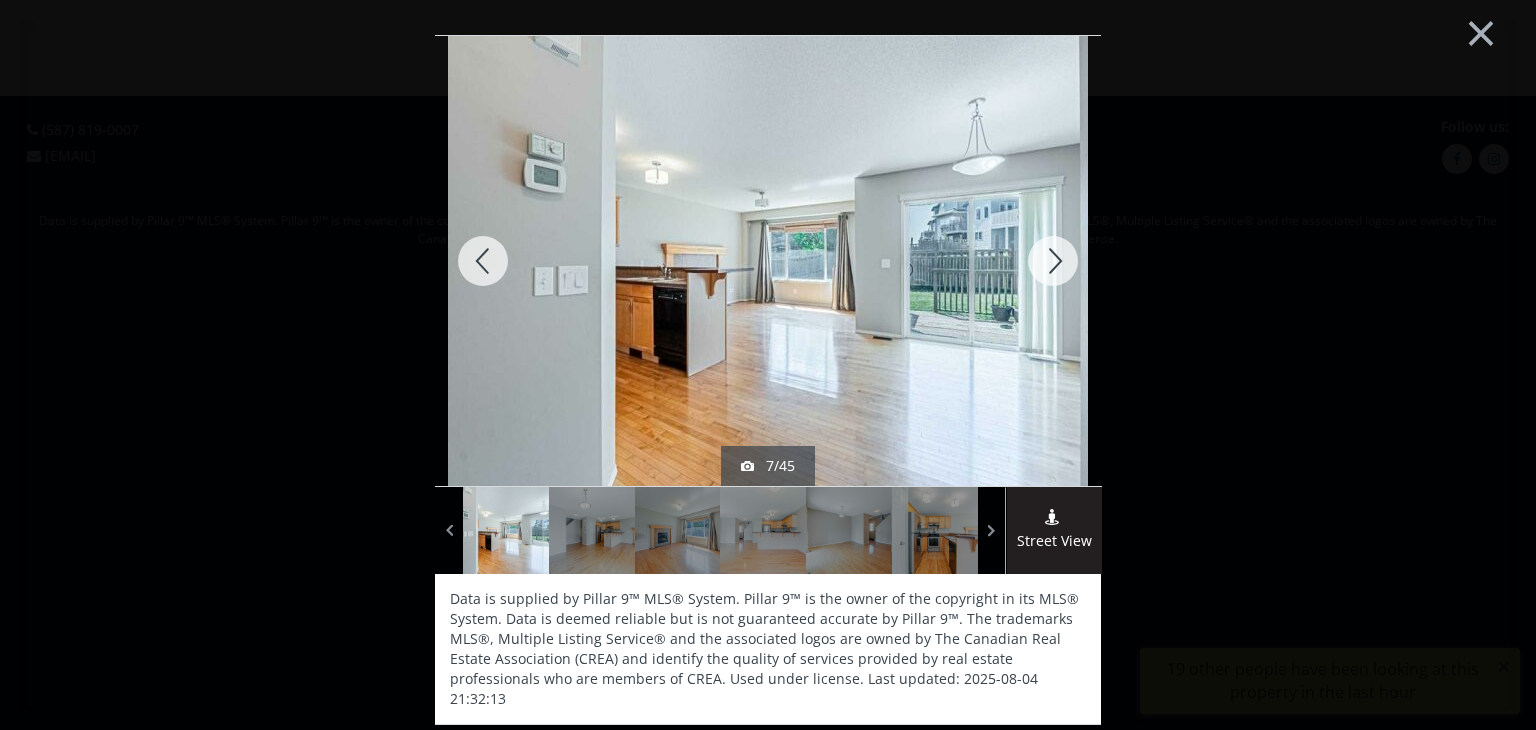 click at bounding box center [1053, 261] 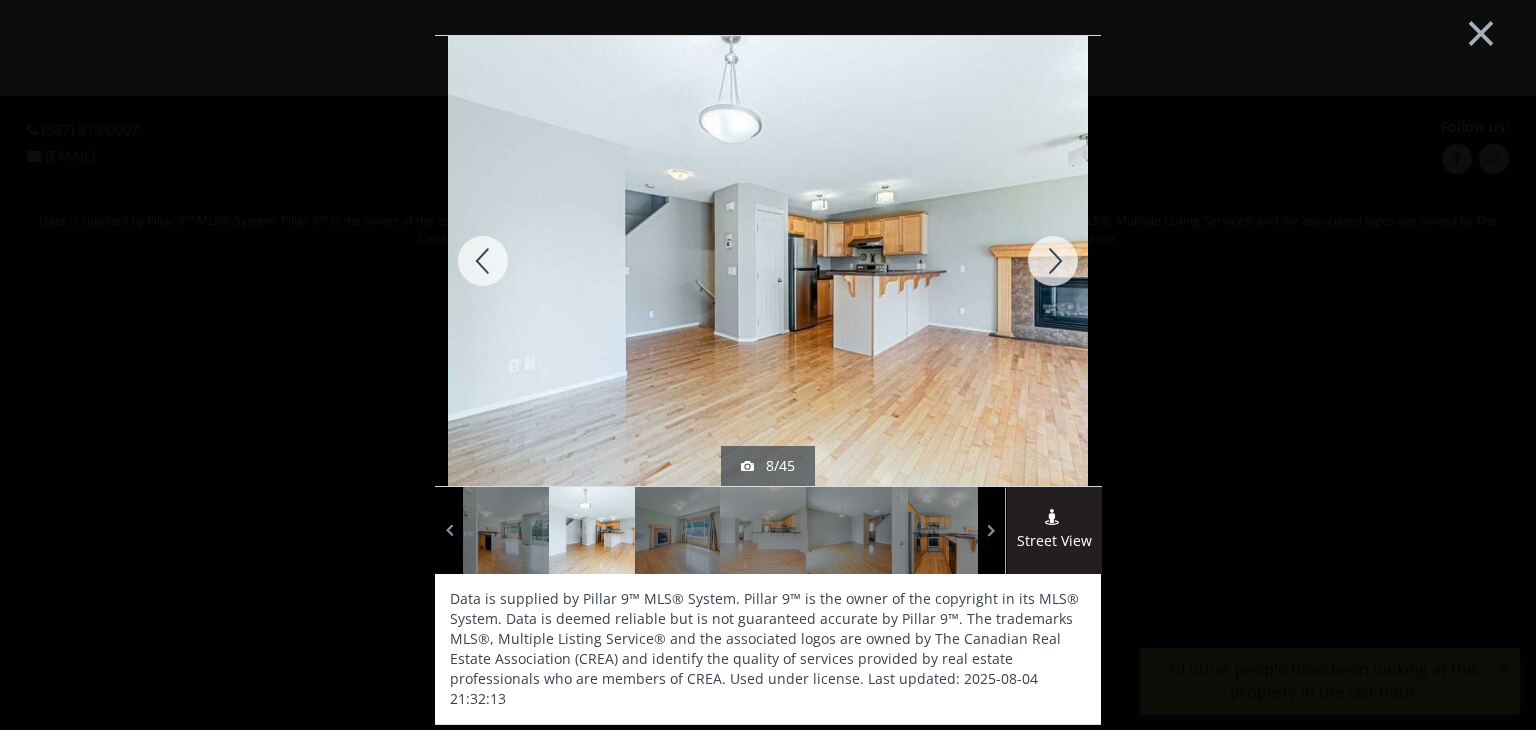 click at bounding box center [1053, 261] 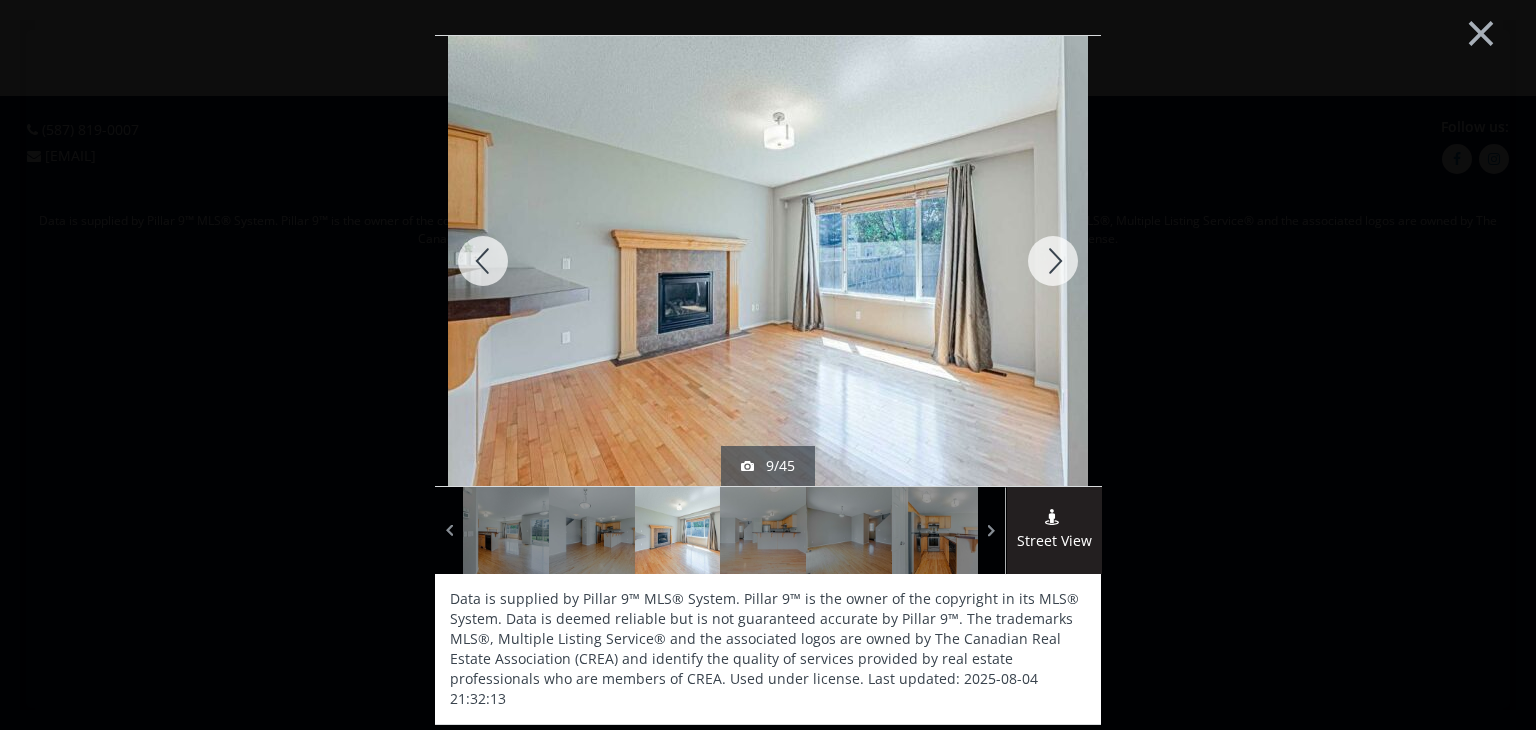 click at bounding box center [1053, 261] 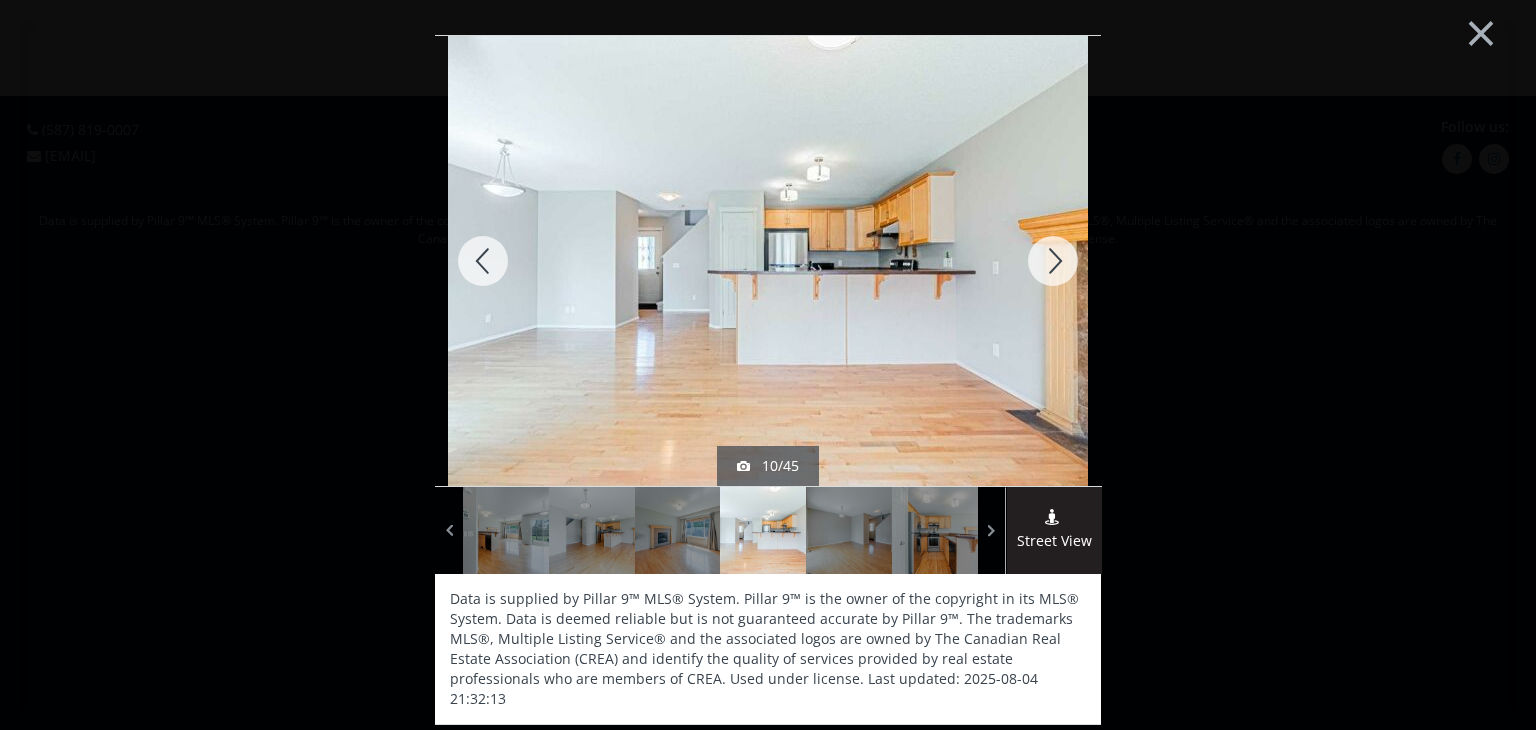 click at bounding box center [1053, 261] 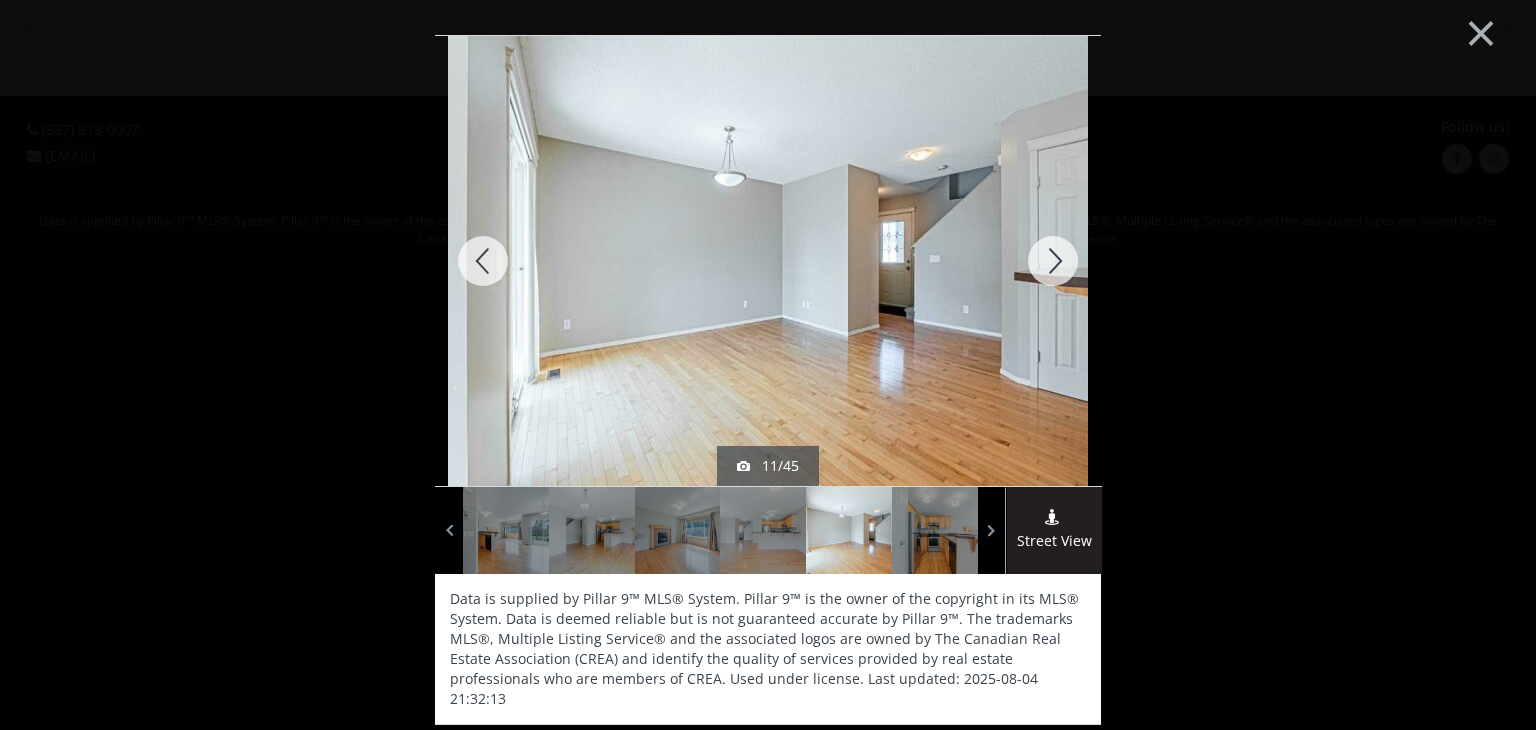 drag, startPoint x: 1049, startPoint y: 270, endPoint x: 955, endPoint y: 293, distance: 96.77293 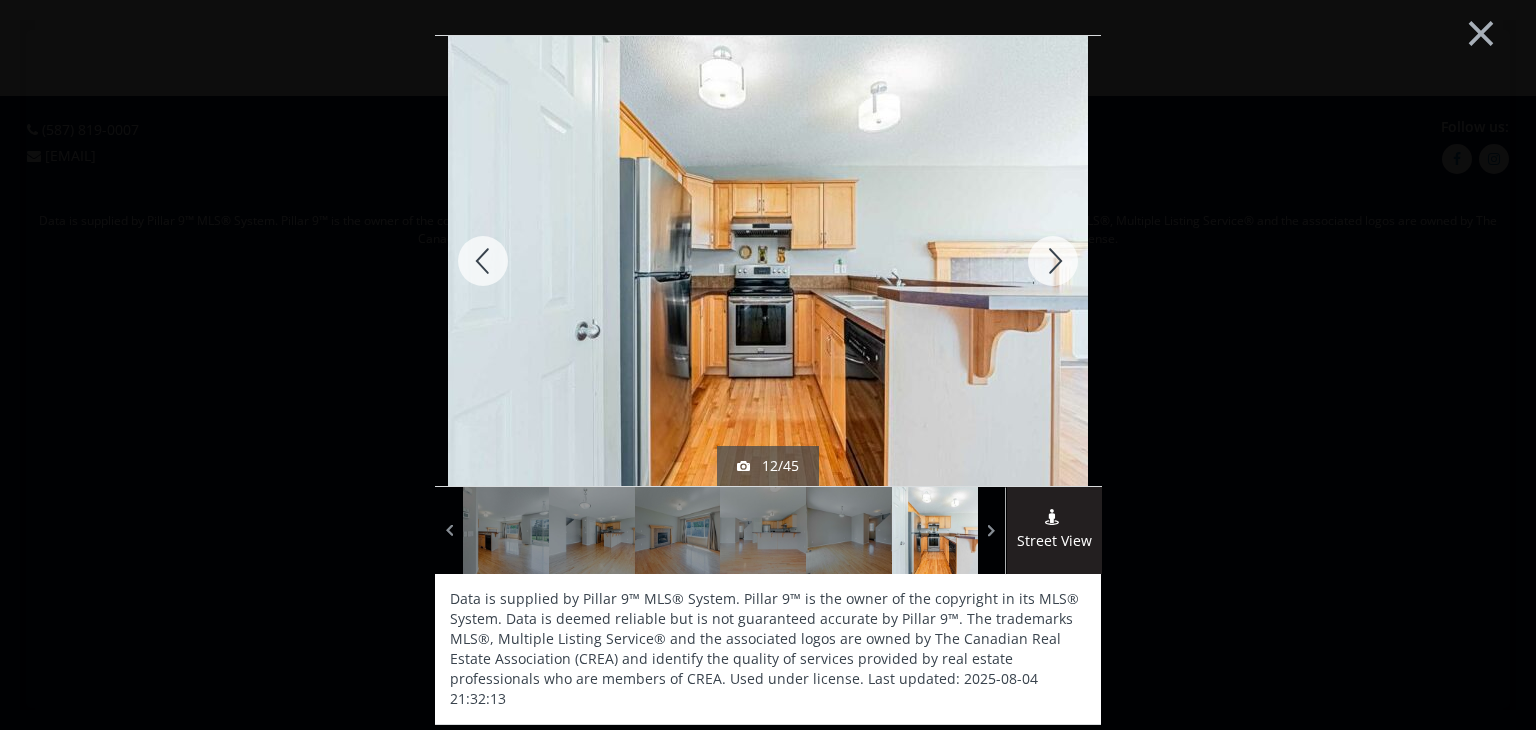 click at bounding box center [1053, 261] 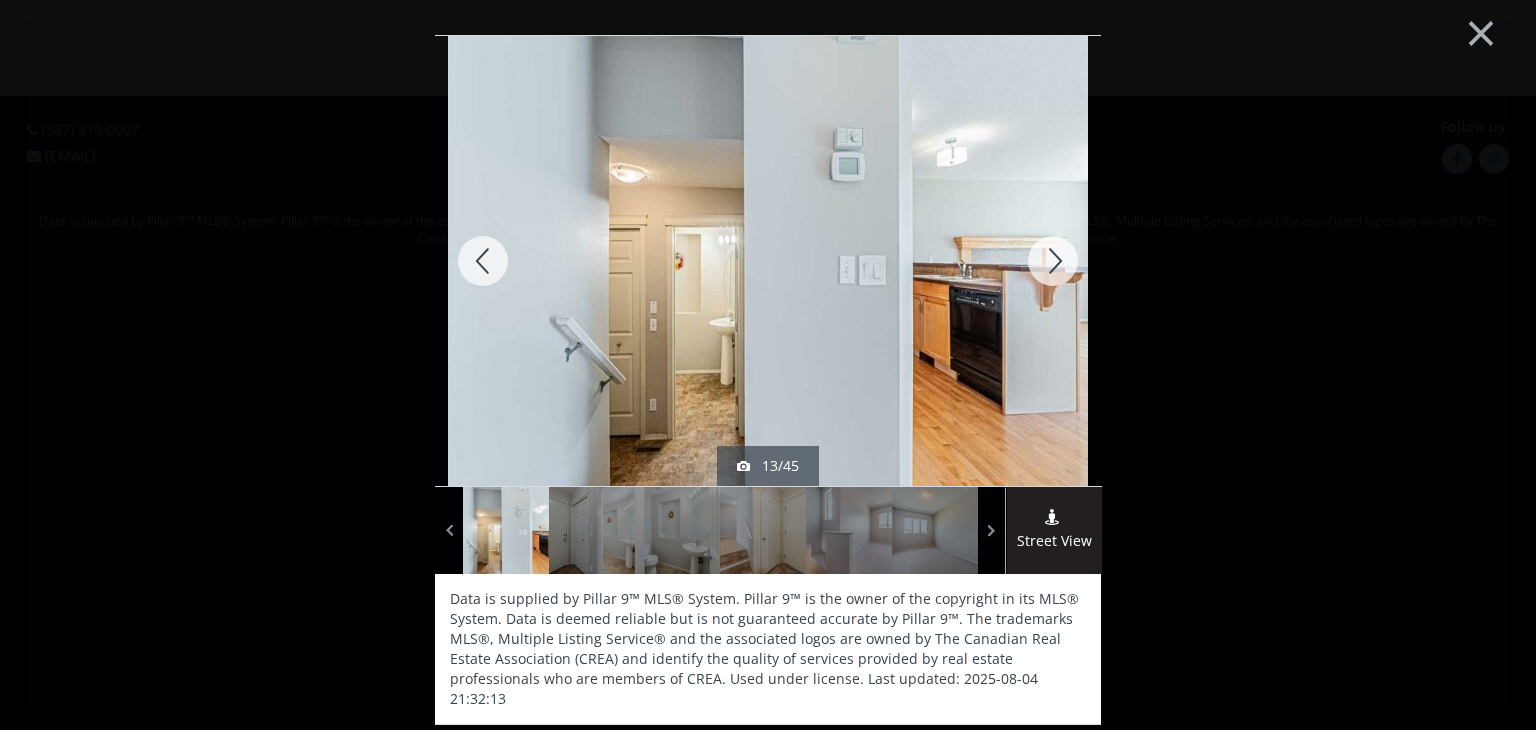 click at bounding box center (1053, 261) 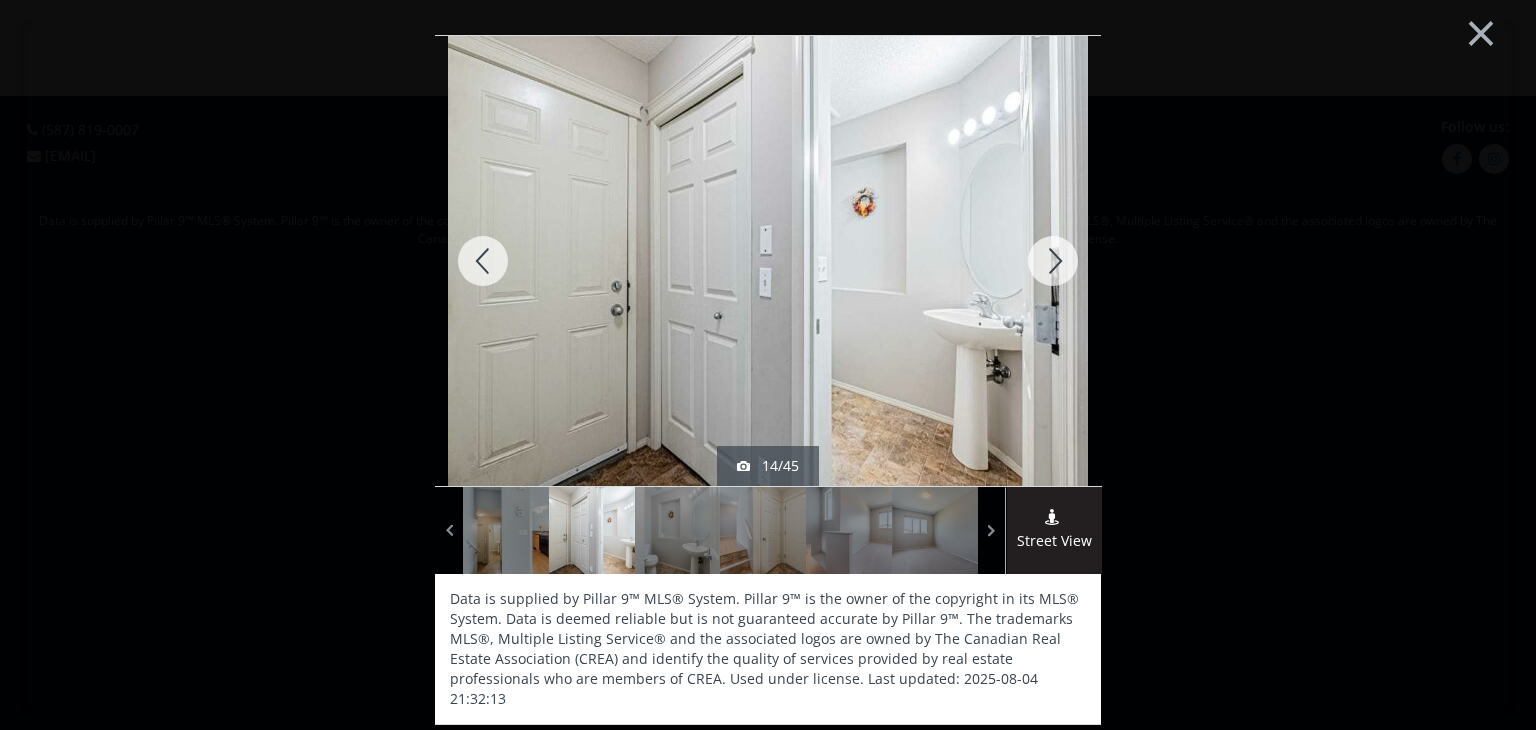 click at bounding box center (1053, 261) 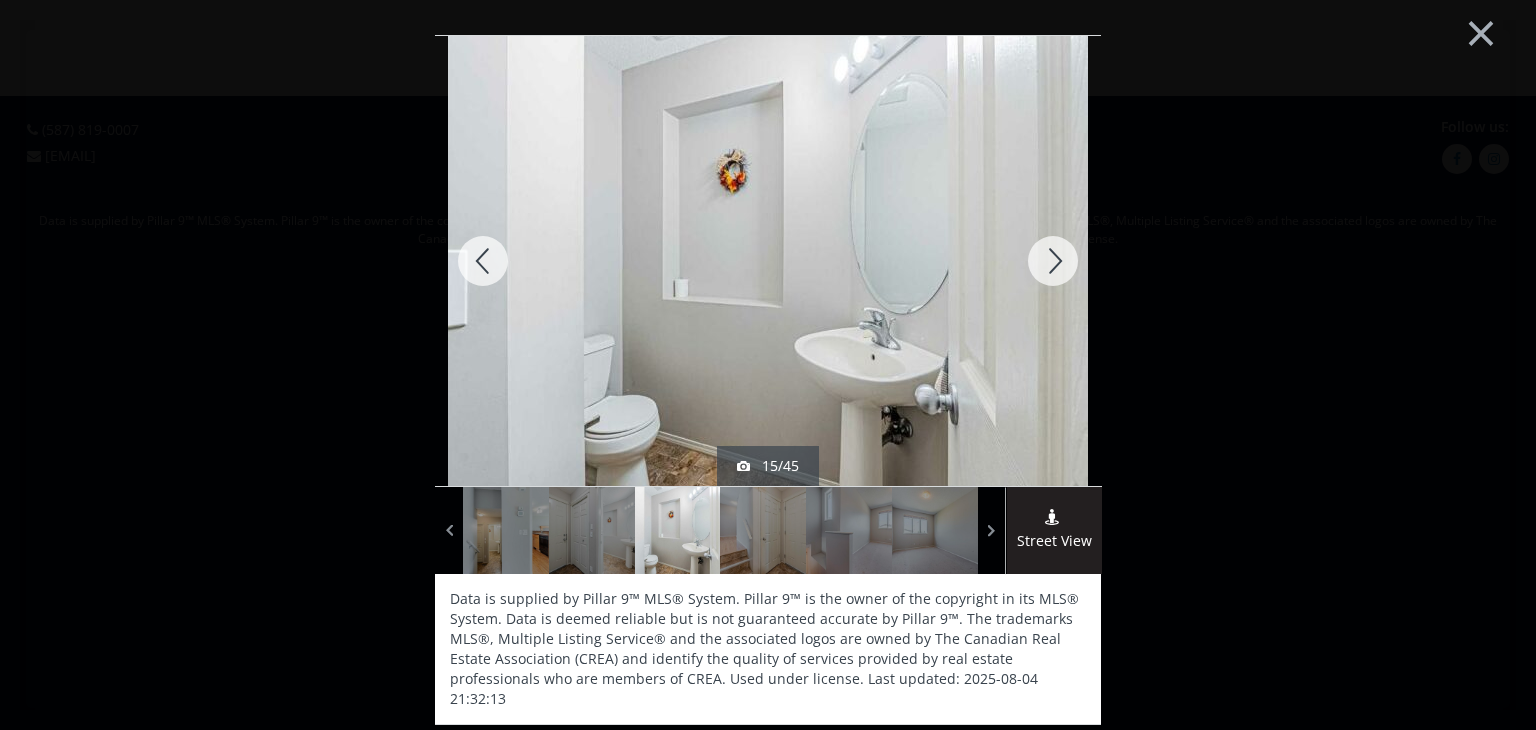 click at bounding box center (1053, 261) 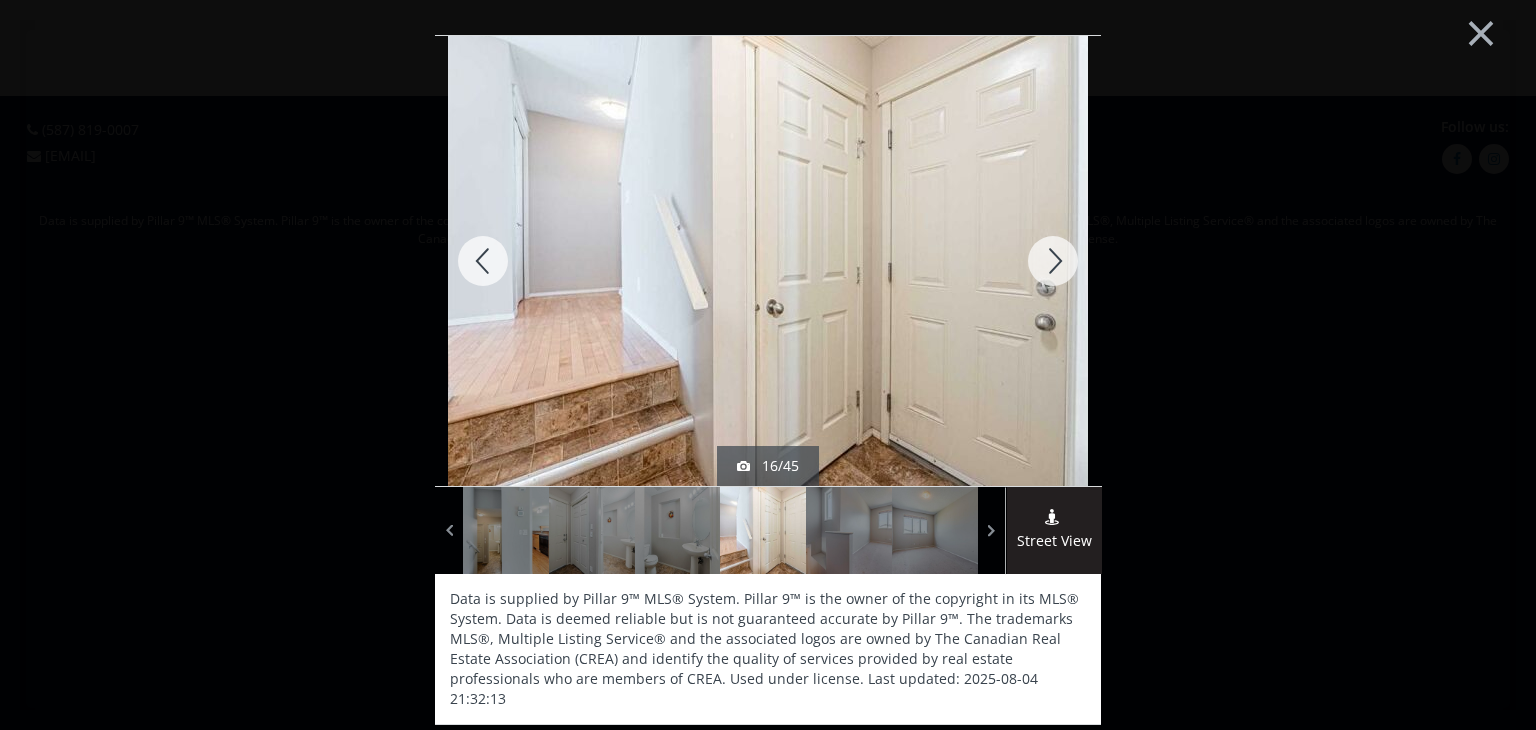 click at bounding box center (1053, 261) 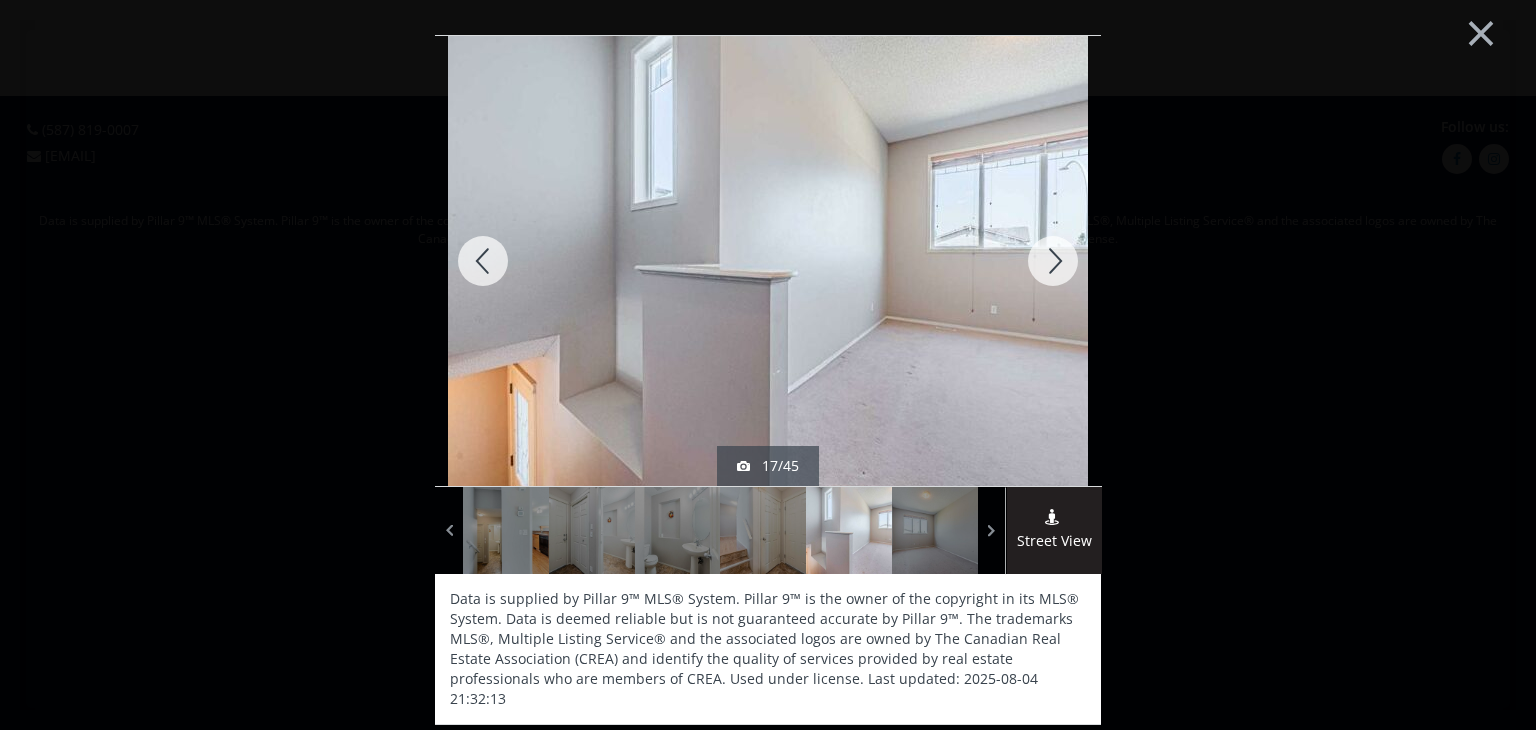 click at bounding box center [1053, 261] 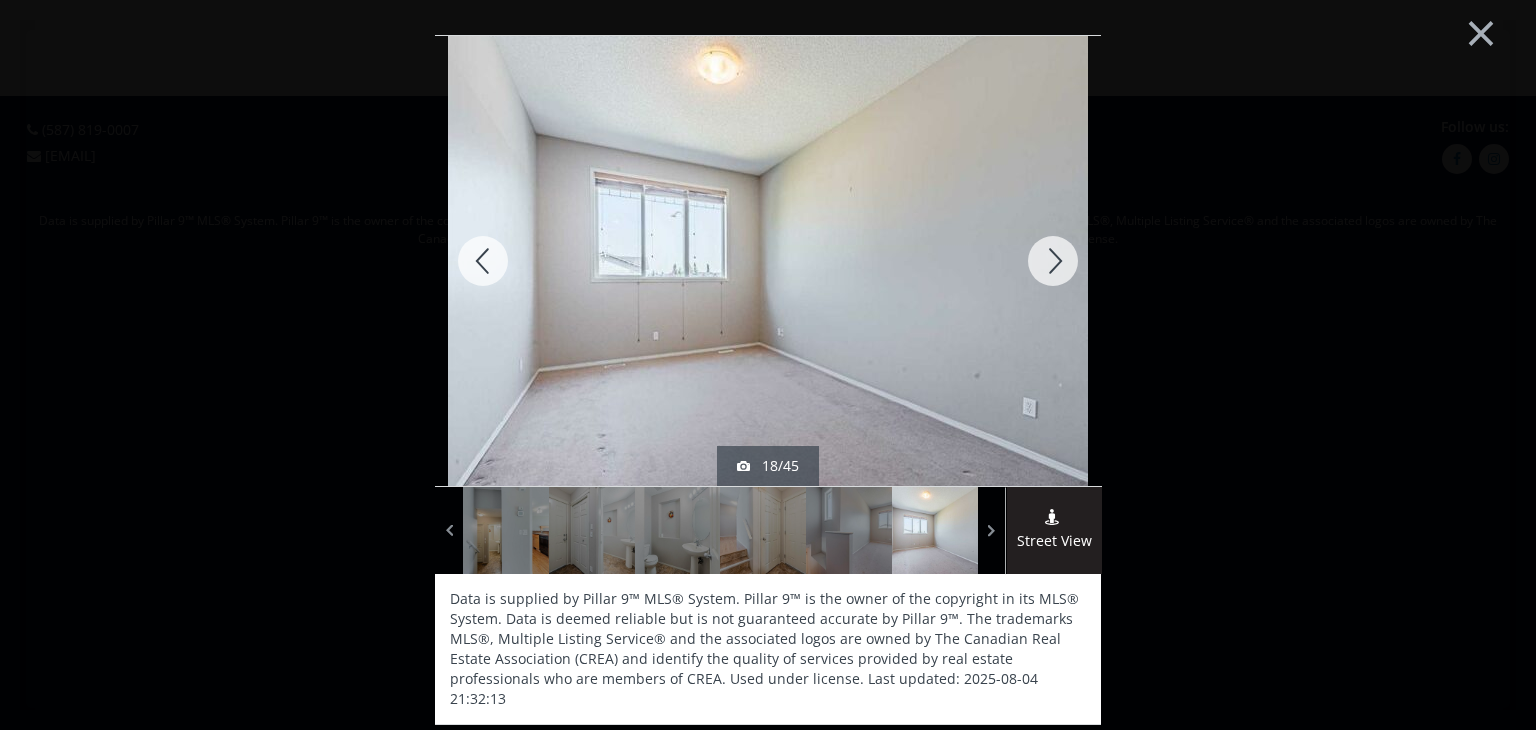 click at bounding box center (1053, 261) 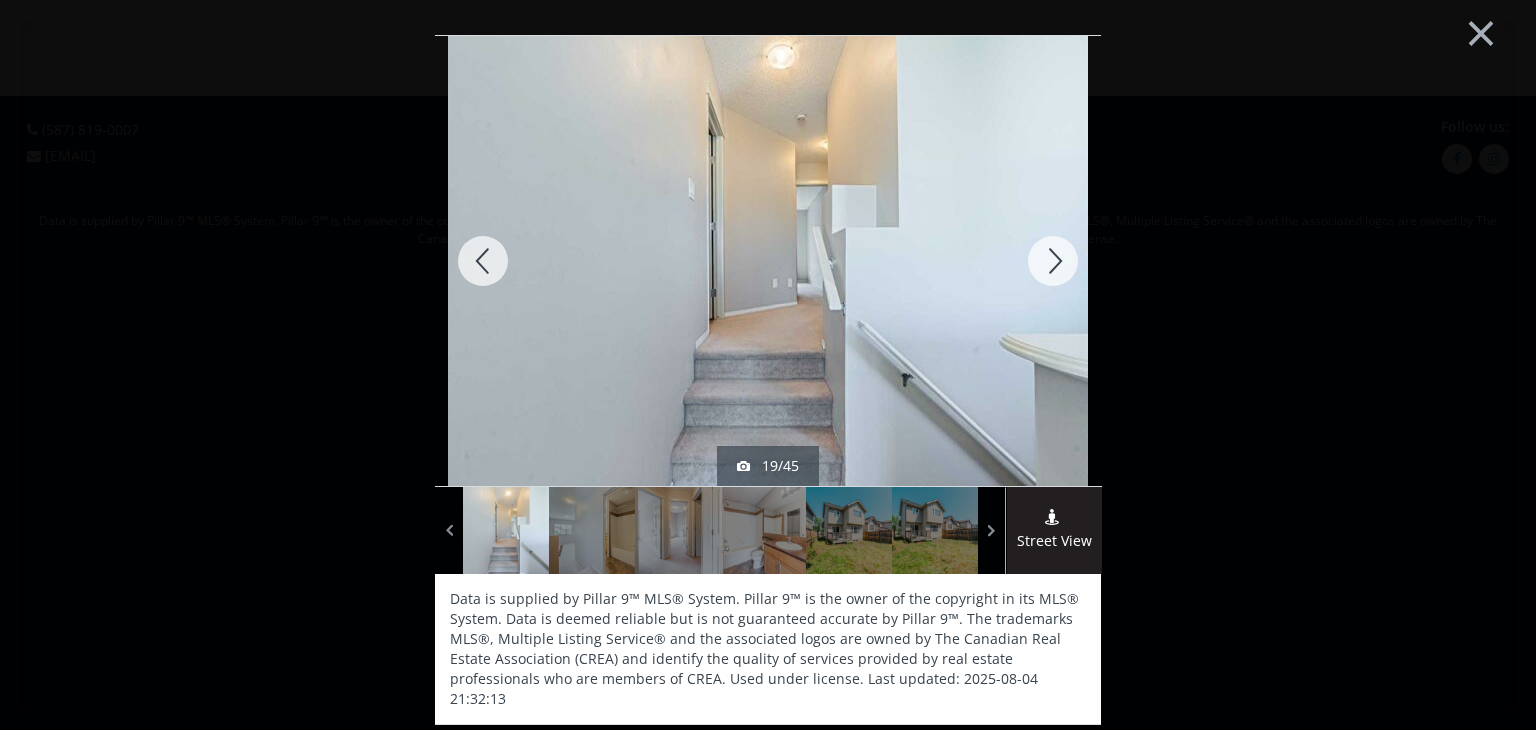 click at bounding box center (1053, 261) 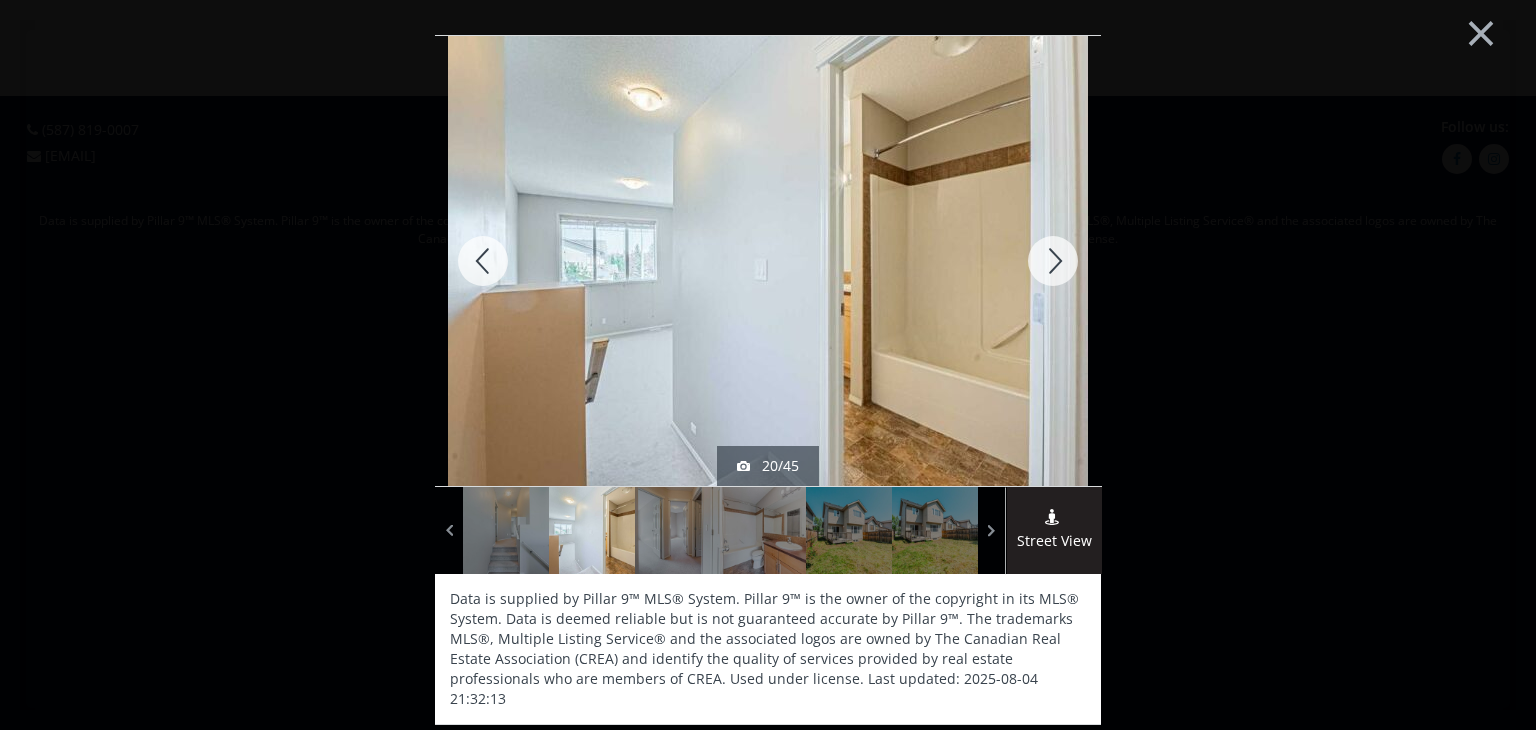 click at bounding box center (1053, 261) 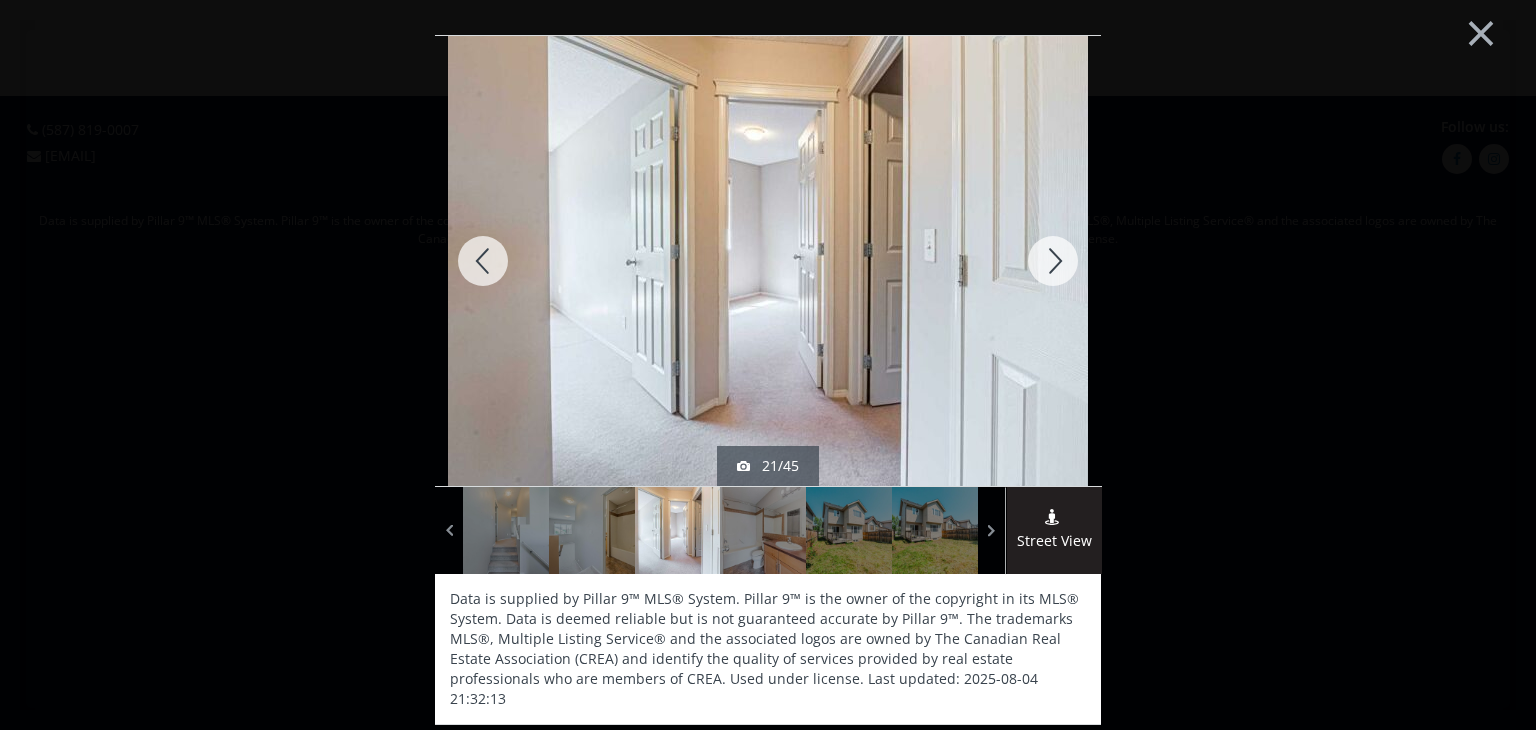 click at bounding box center (1053, 261) 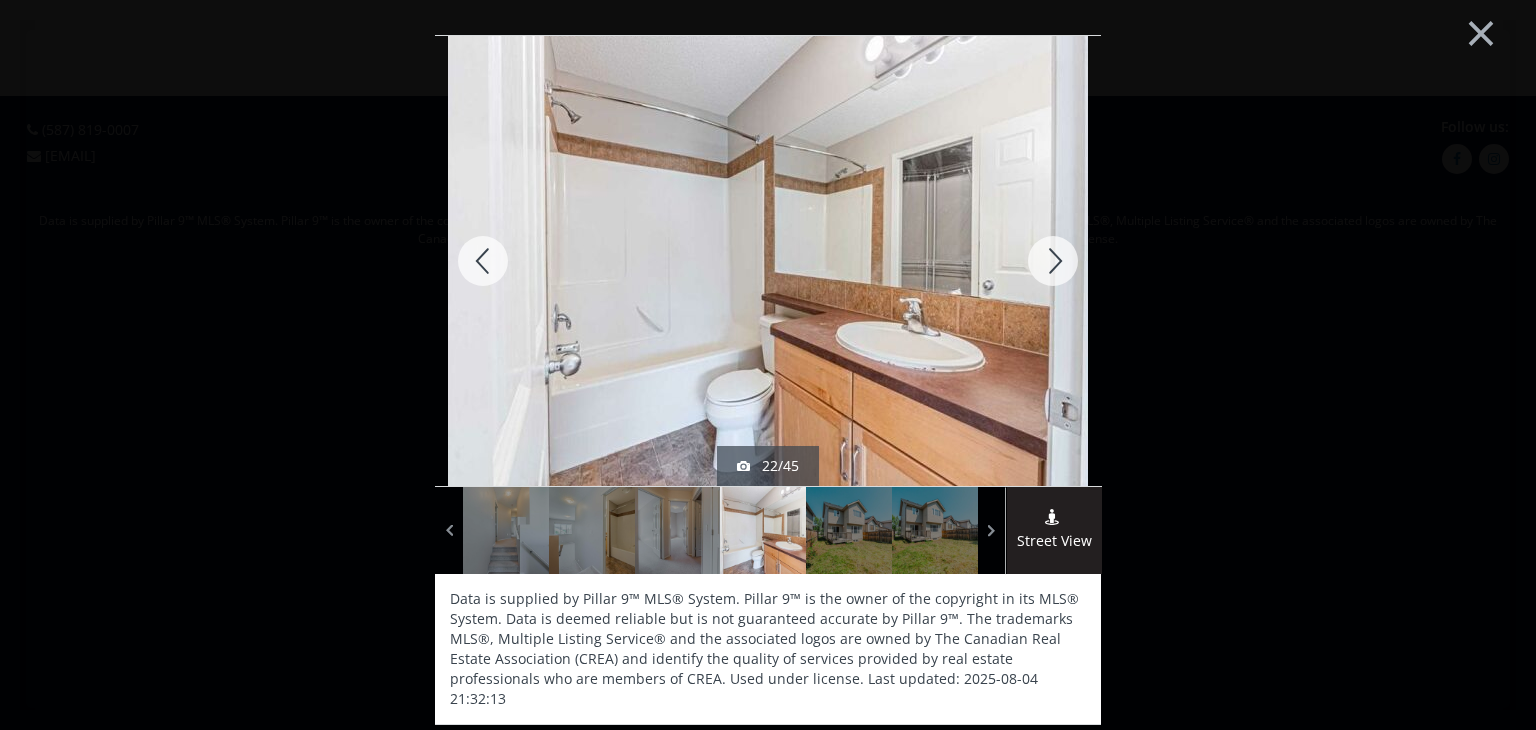 click at bounding box center [1053, 261] 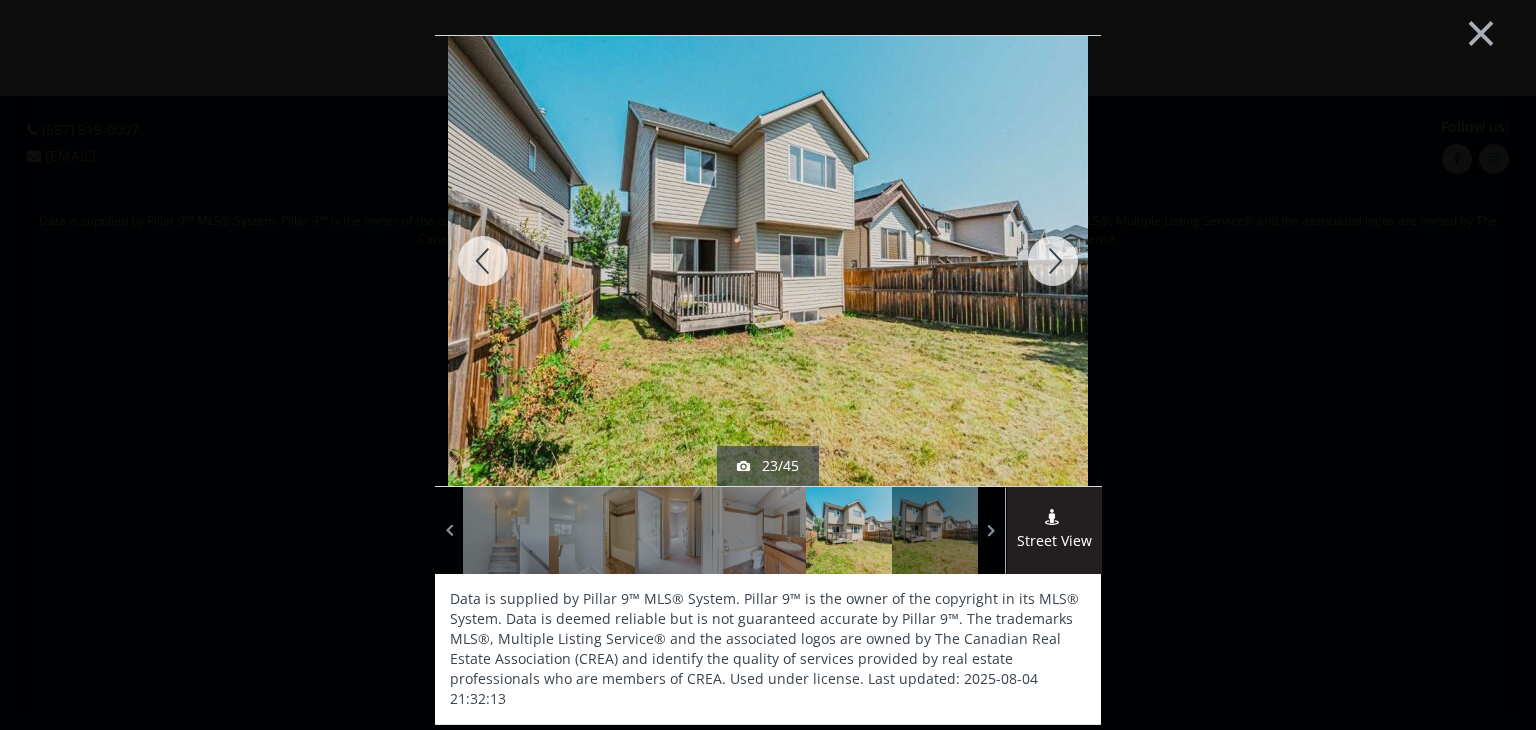 click at bounding box center (1053, 261) 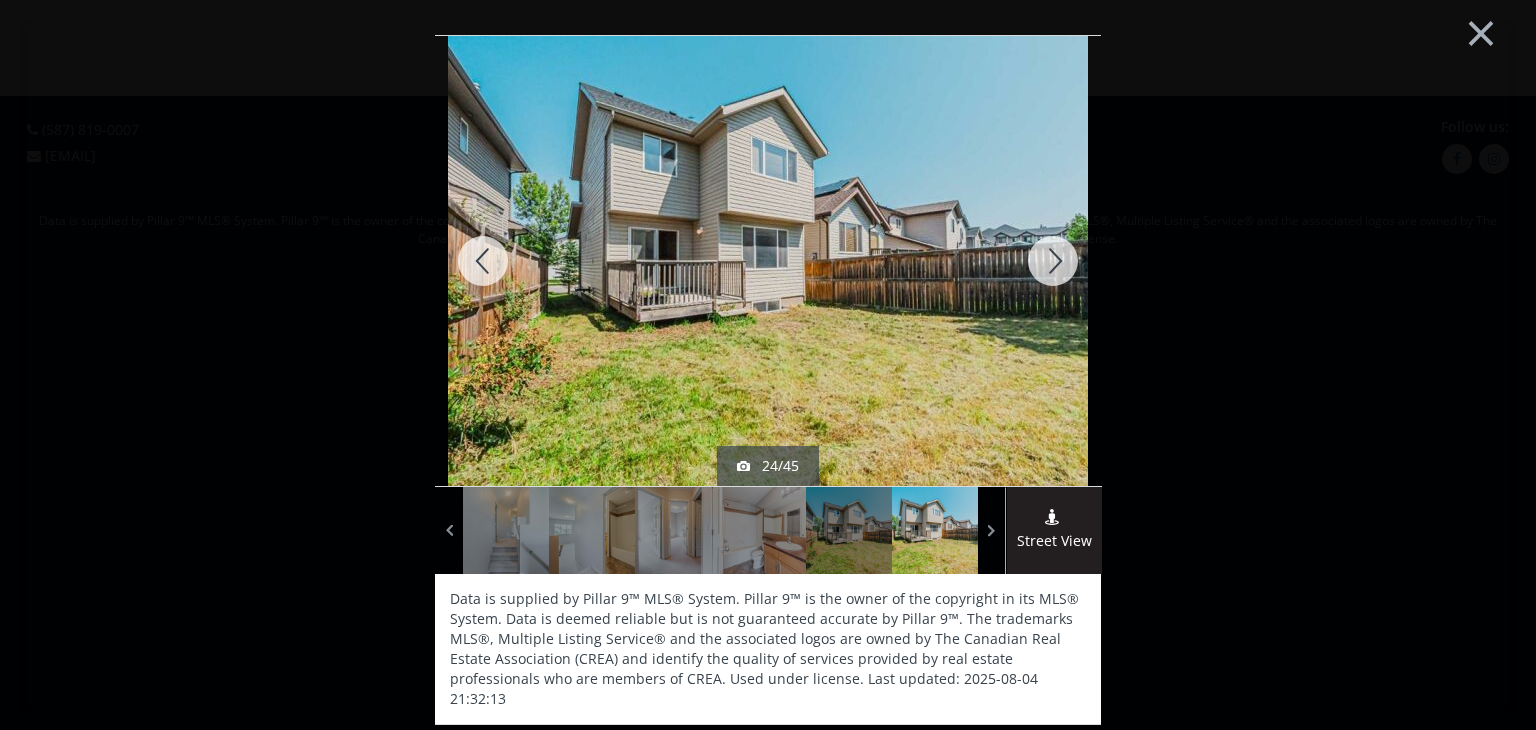 click at bounding box center [1053, 261] 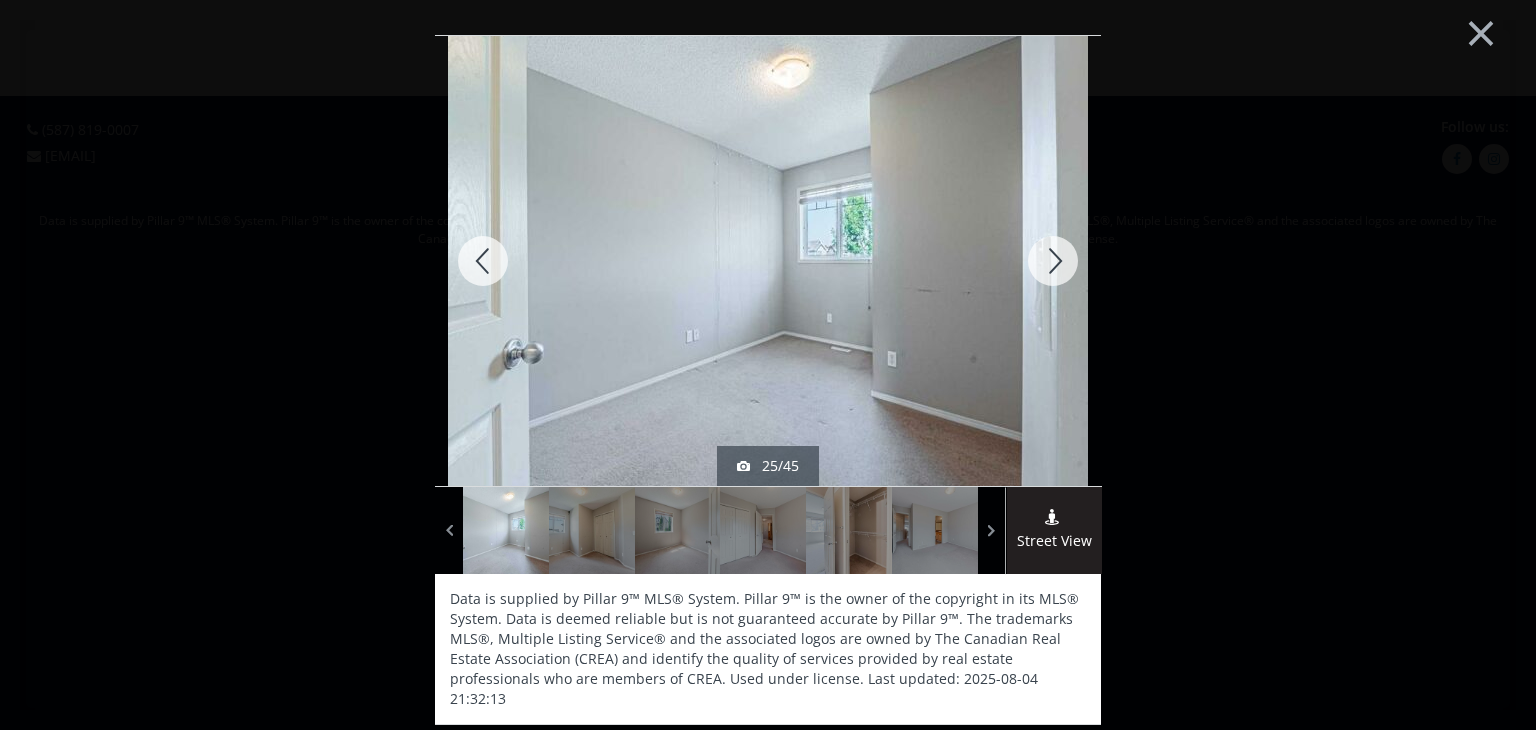 click at bounding box center (1053, 261) 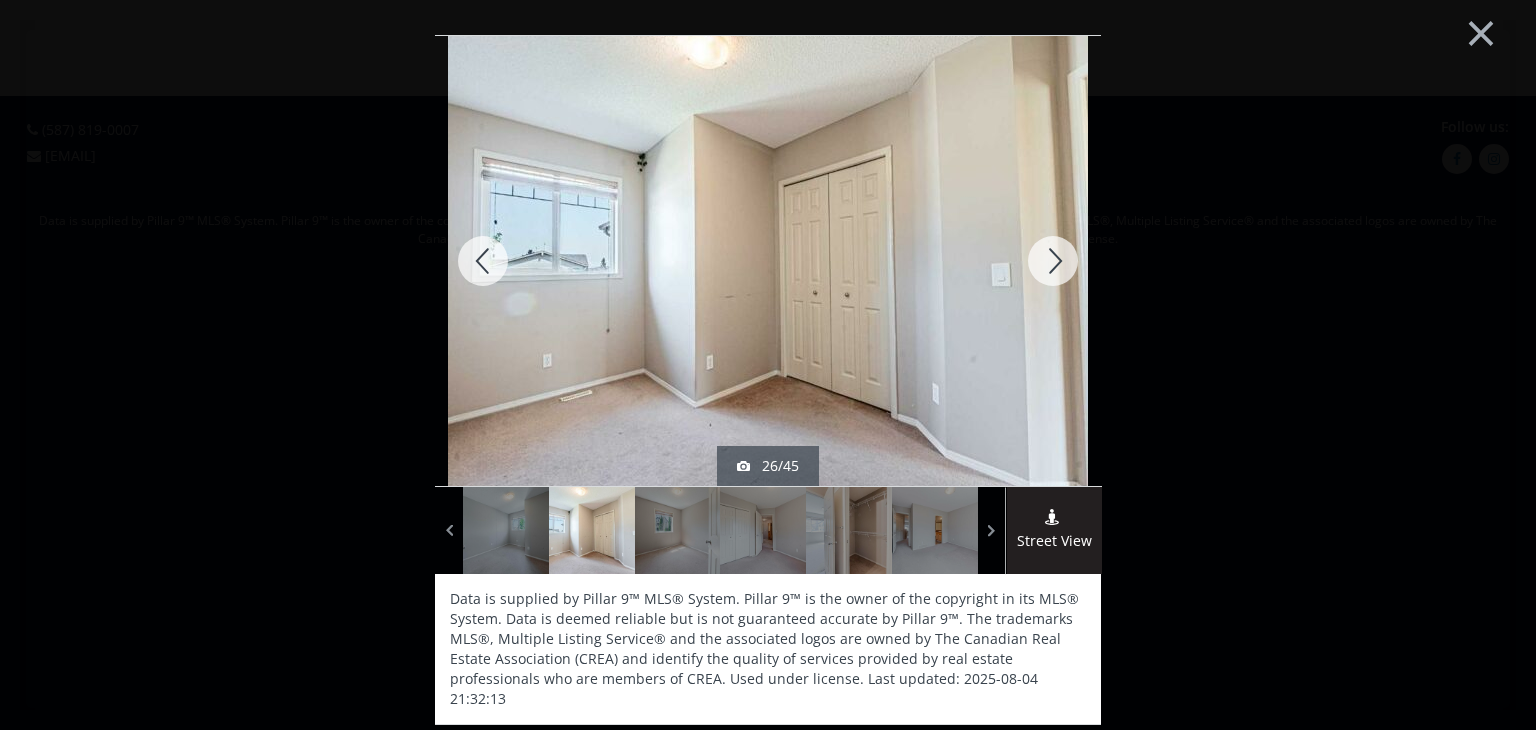 click at bounding box center [1053, 261] 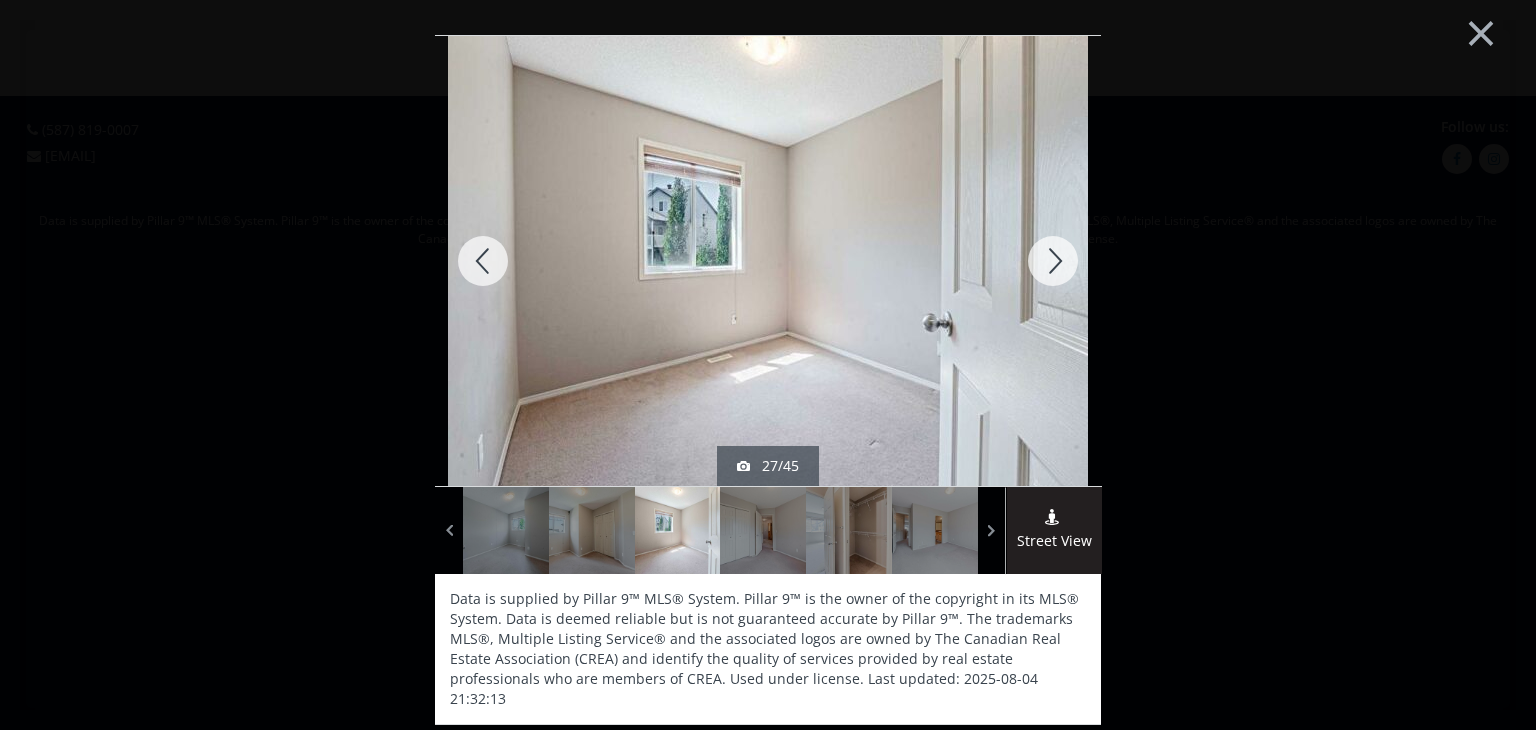 click at bounding box center [1053, 261] 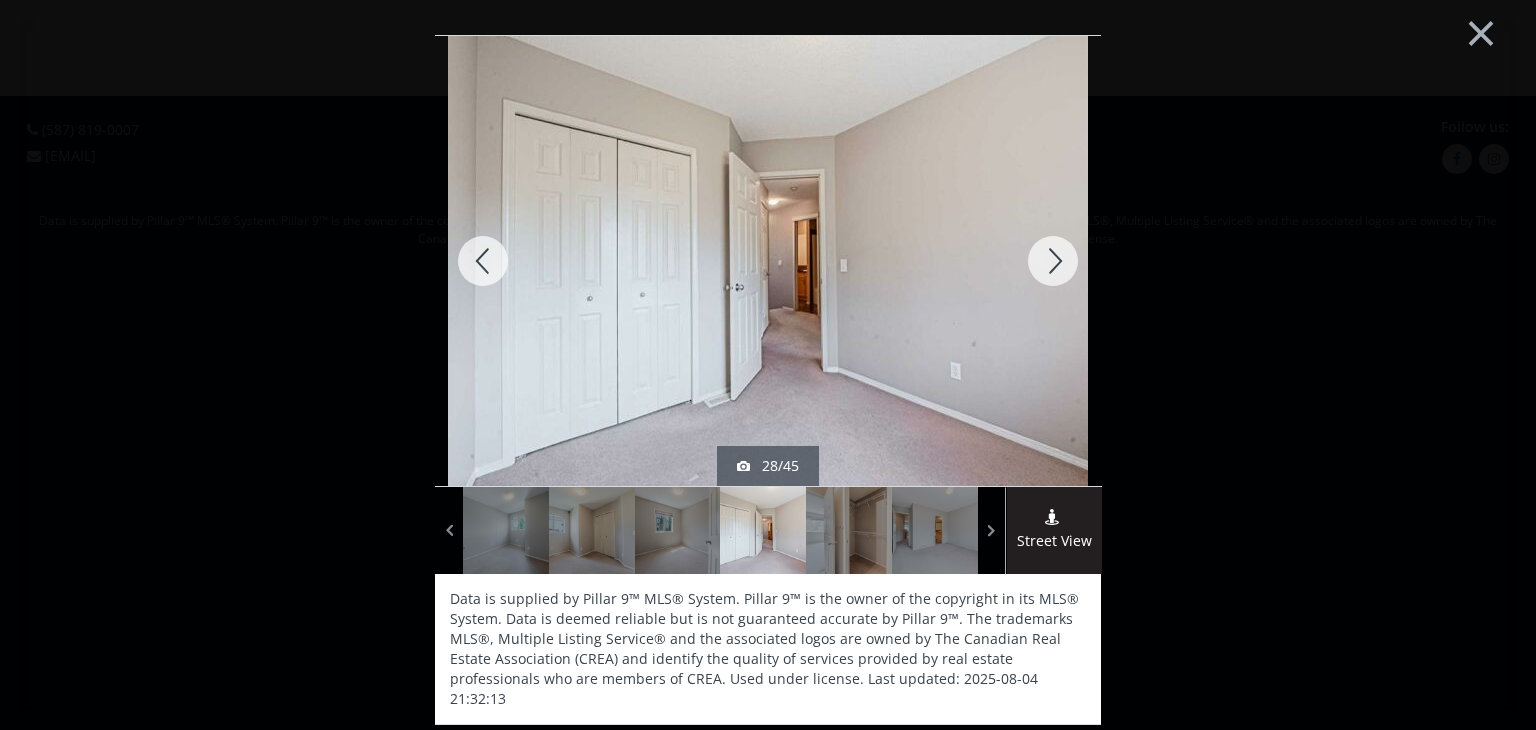 click at bounding box center [1053, 261] 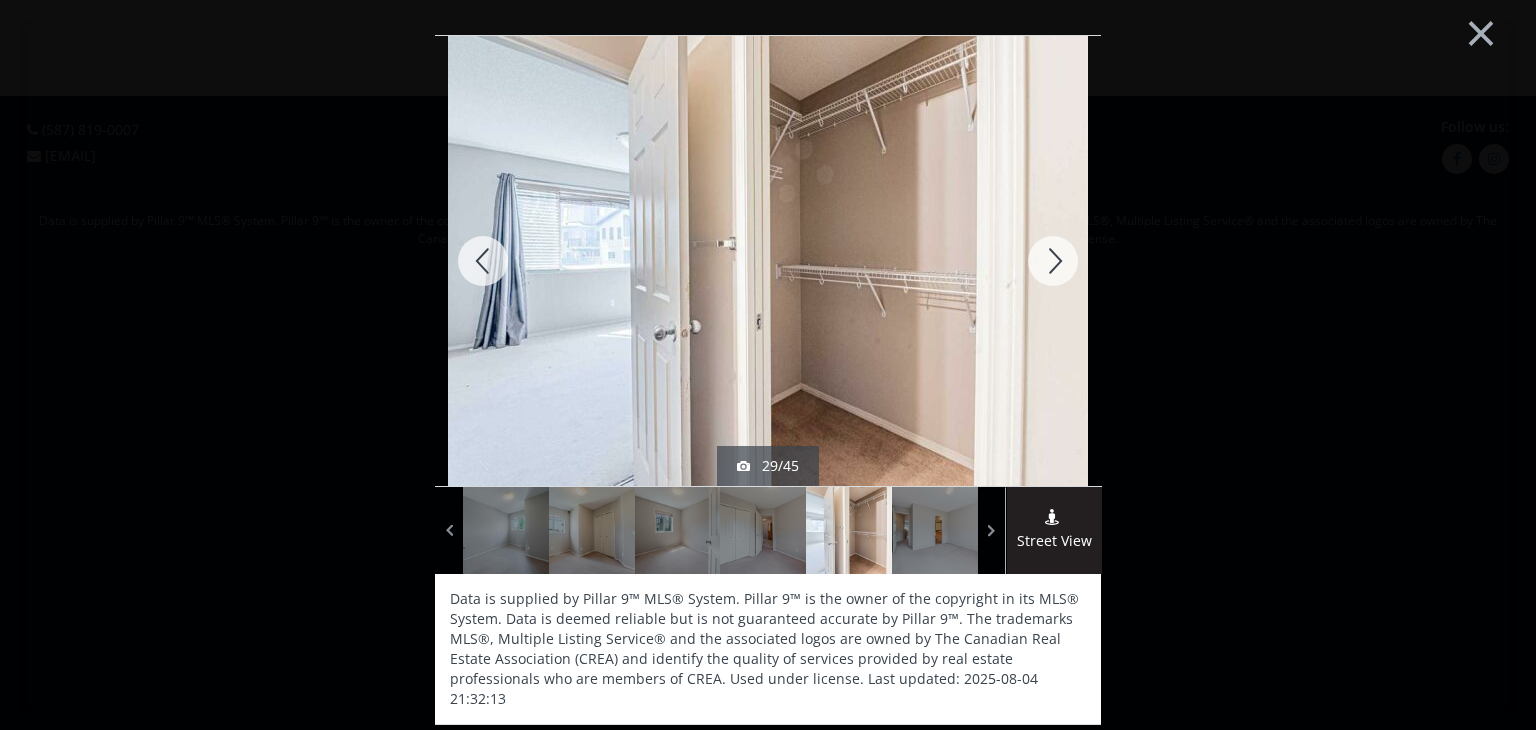 click at bounding box center [1053, 261] 